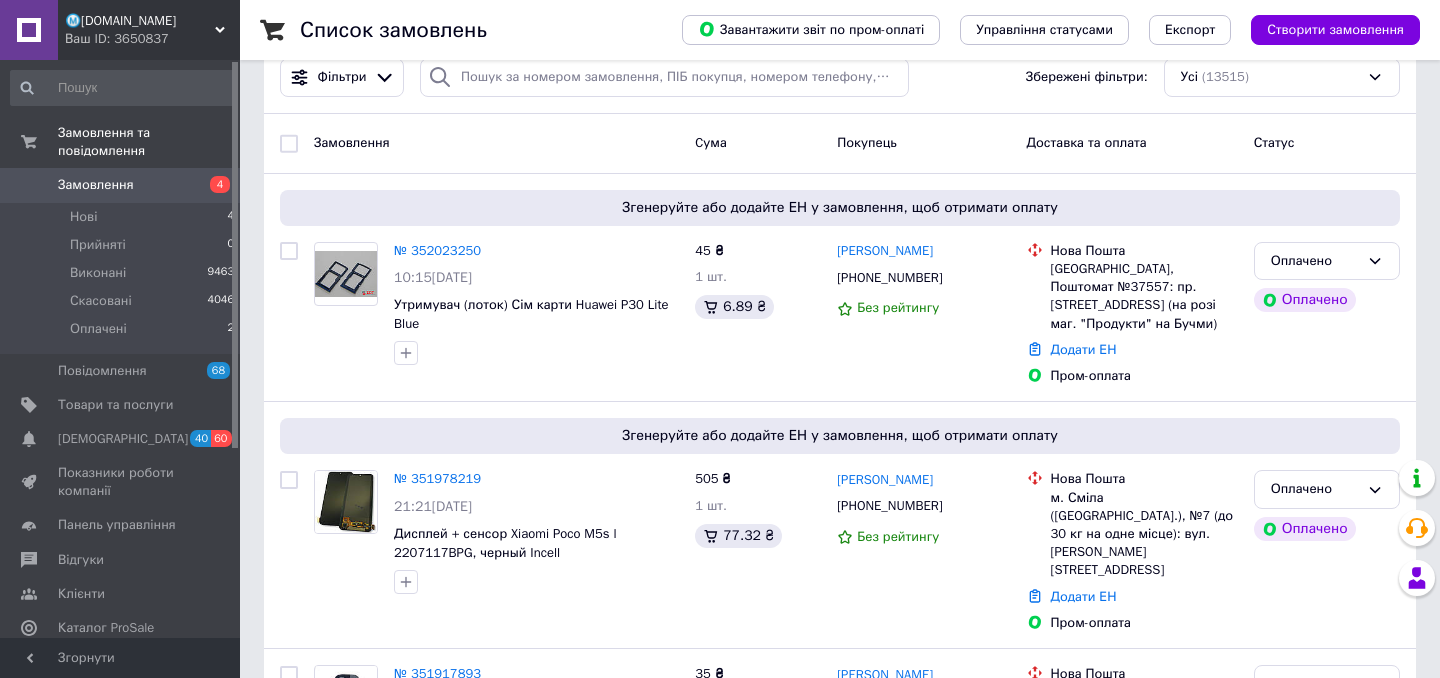 scroll, scrollTop: 189, scrollLeft: 0, axis: vertical 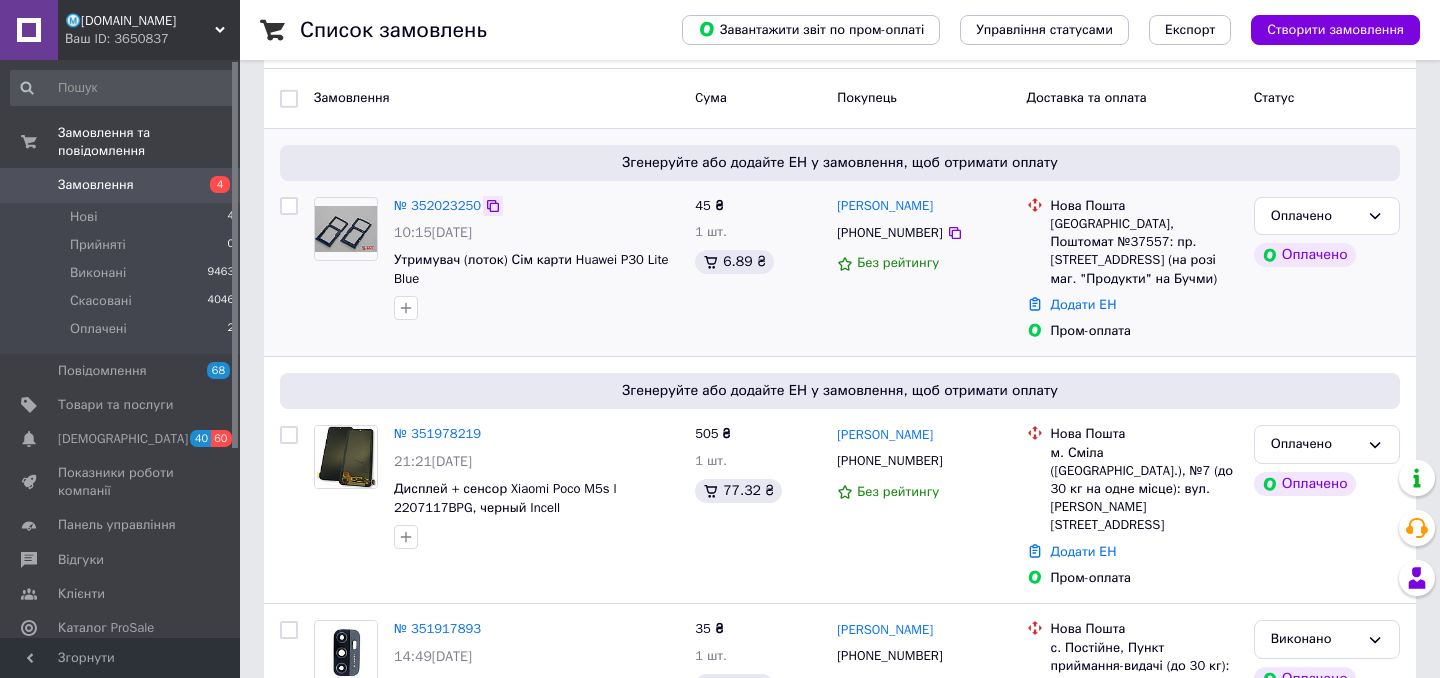 click 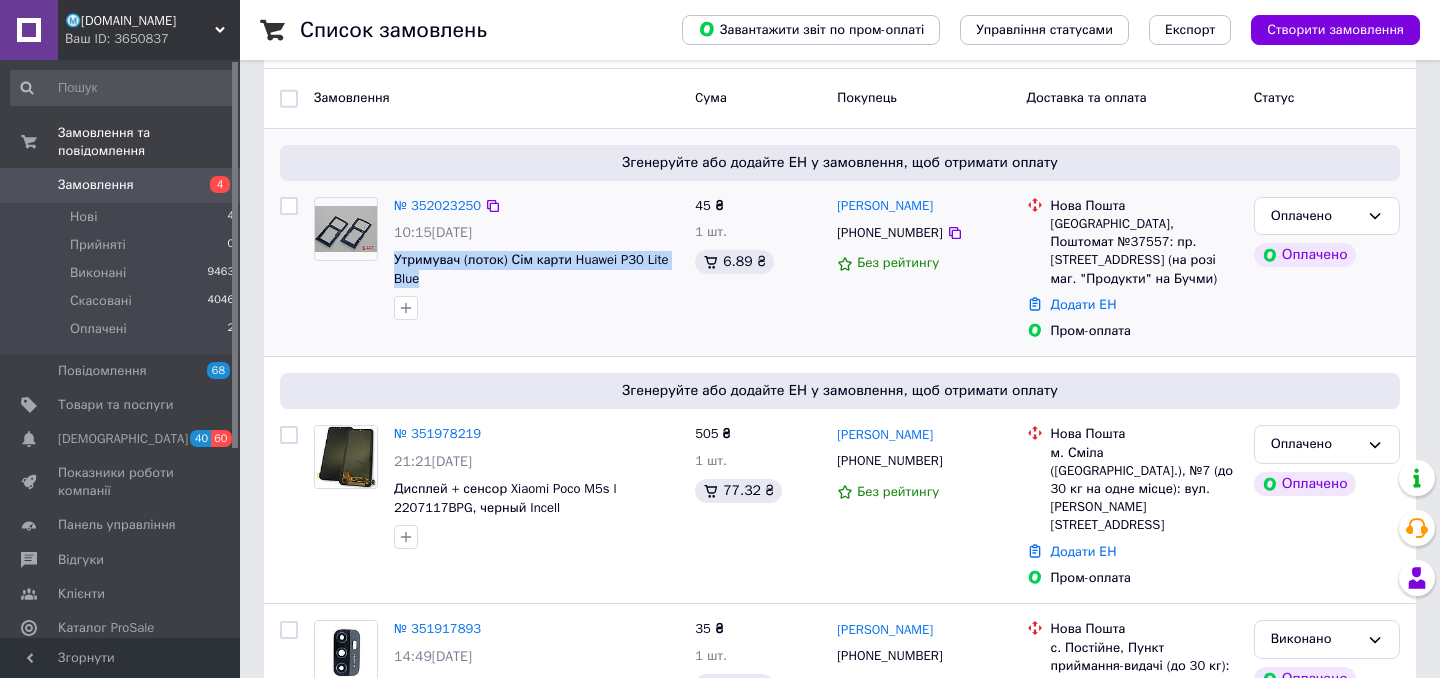 copy on "Утримувач (лоток) Сім карти Huawei P30 Lite Blue" 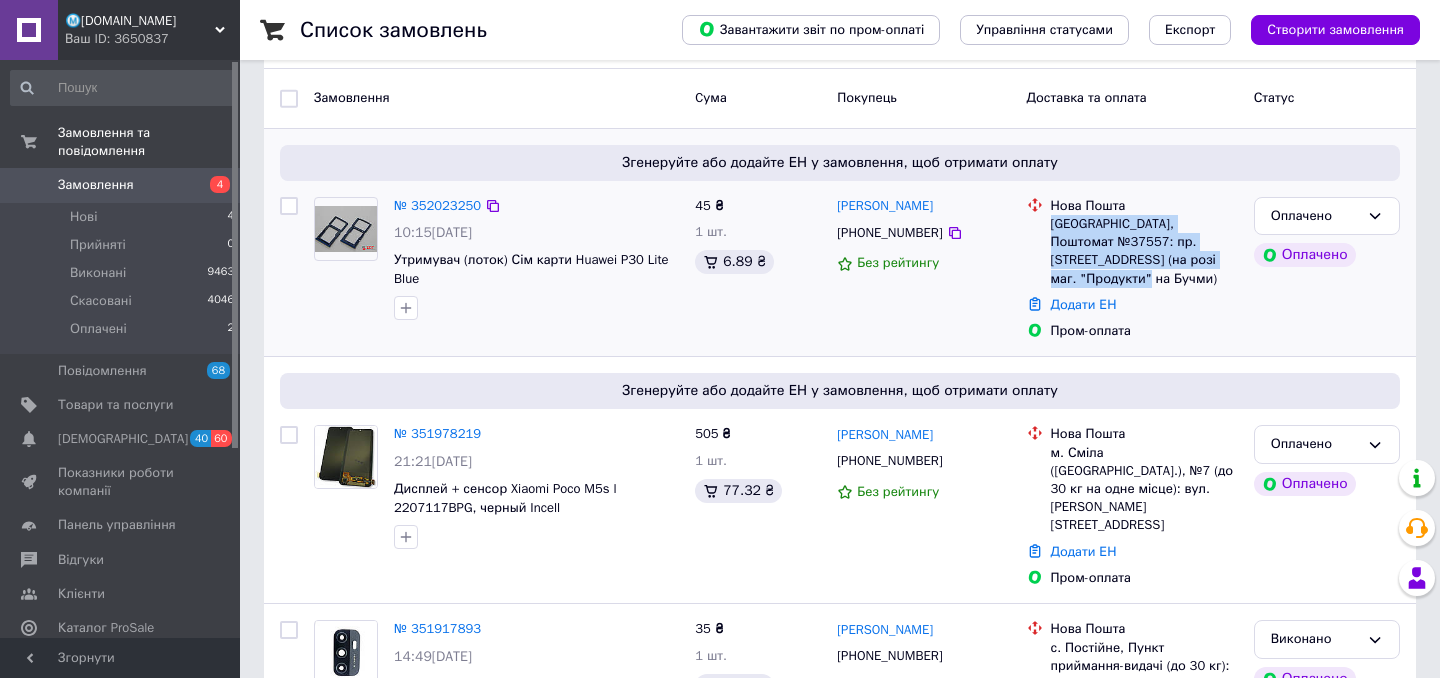 drag, startPoint x: 1106, startPoint y: 300, endPoint x: 1050, endPoint y: 240, distance: 82.073135 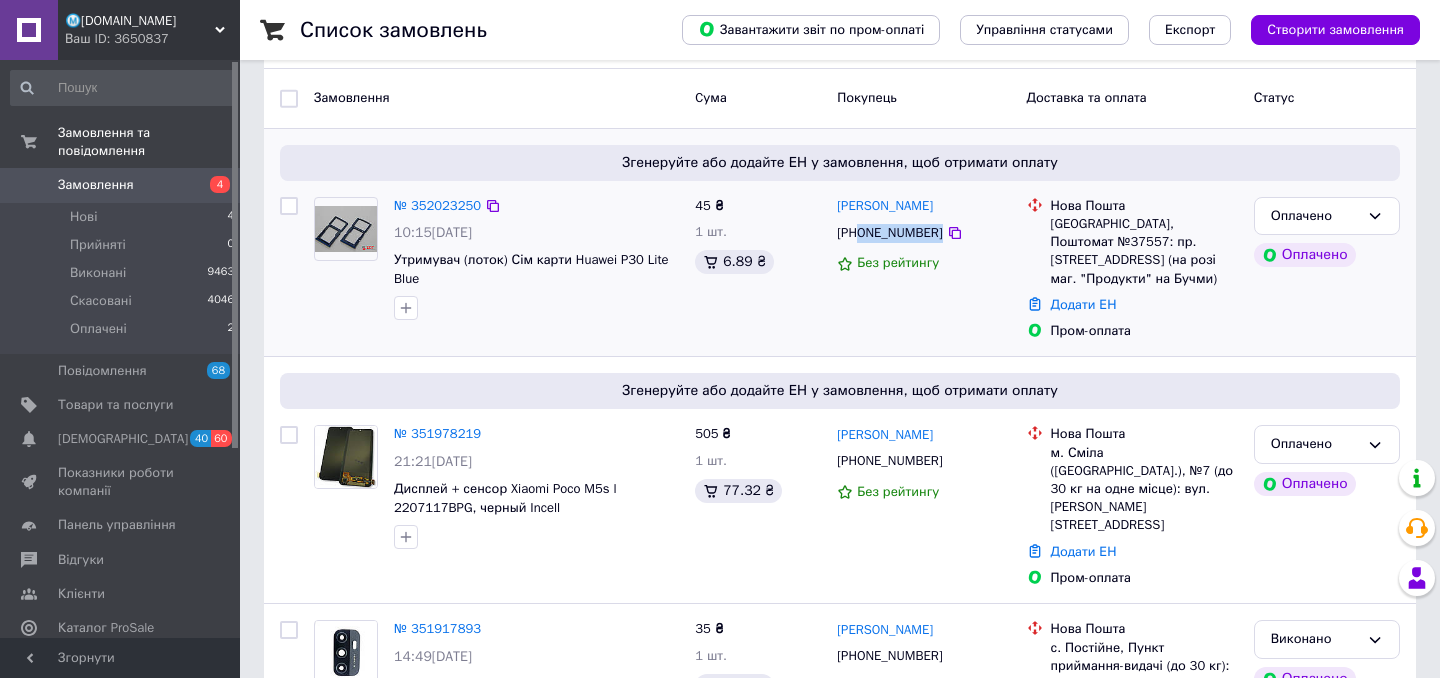drag, startPoint x: 962, startPoint y: 255, endPoint x: 864, endPoint y: 250, distance: 98.12747 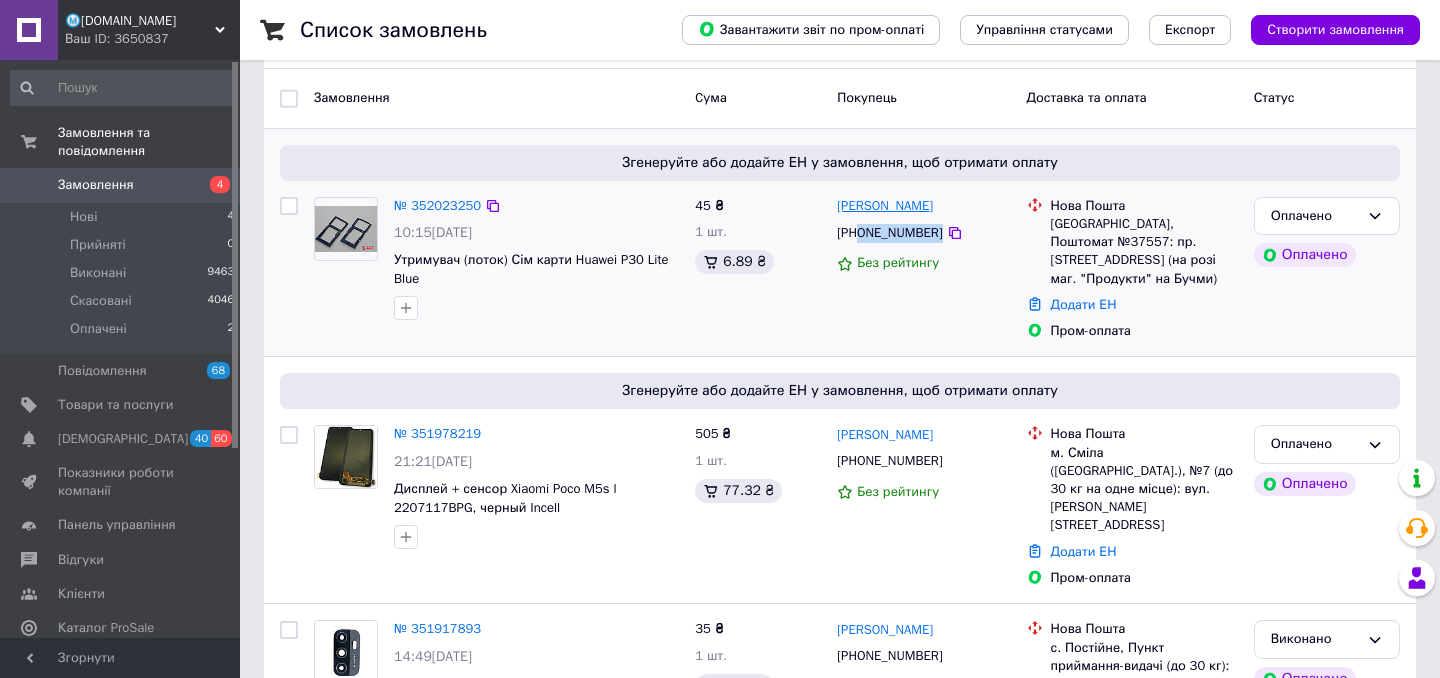 copy on "[PERSON_NAME]" 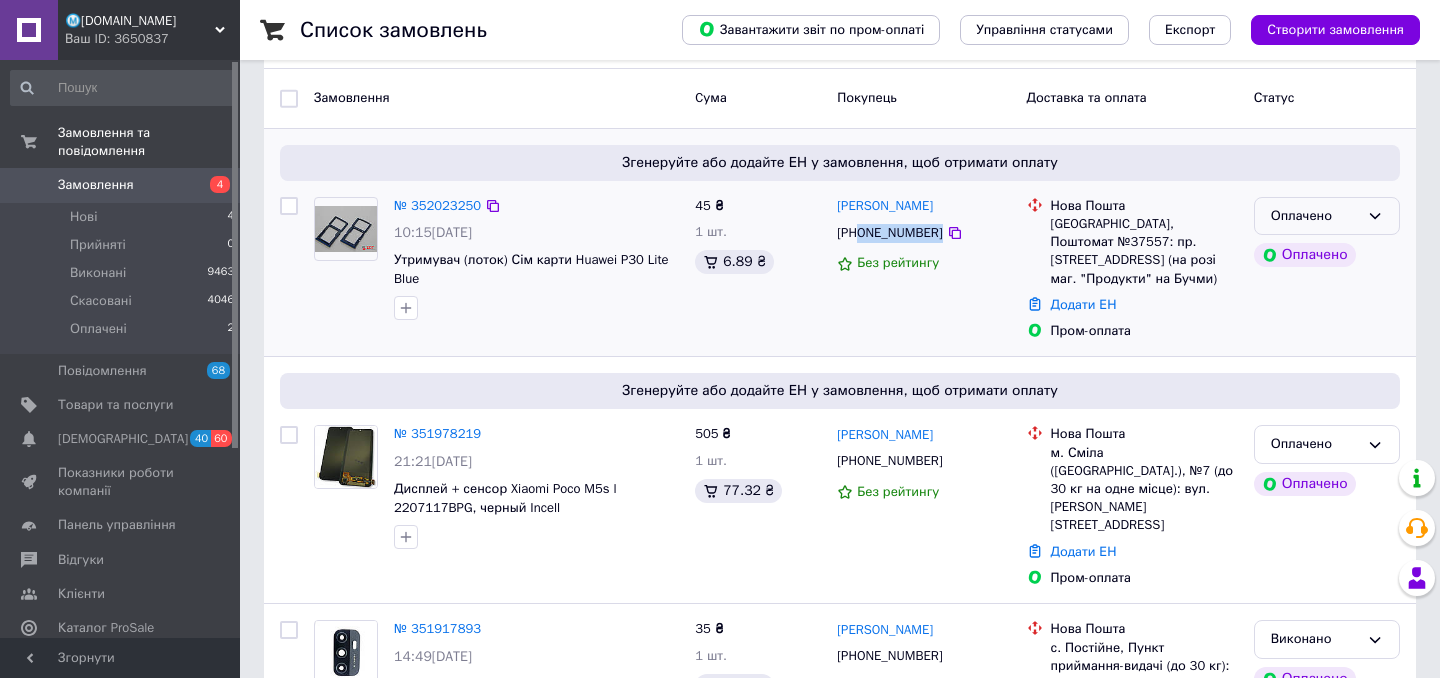 click on "Оплачено" at bounding box center [1315, 216] 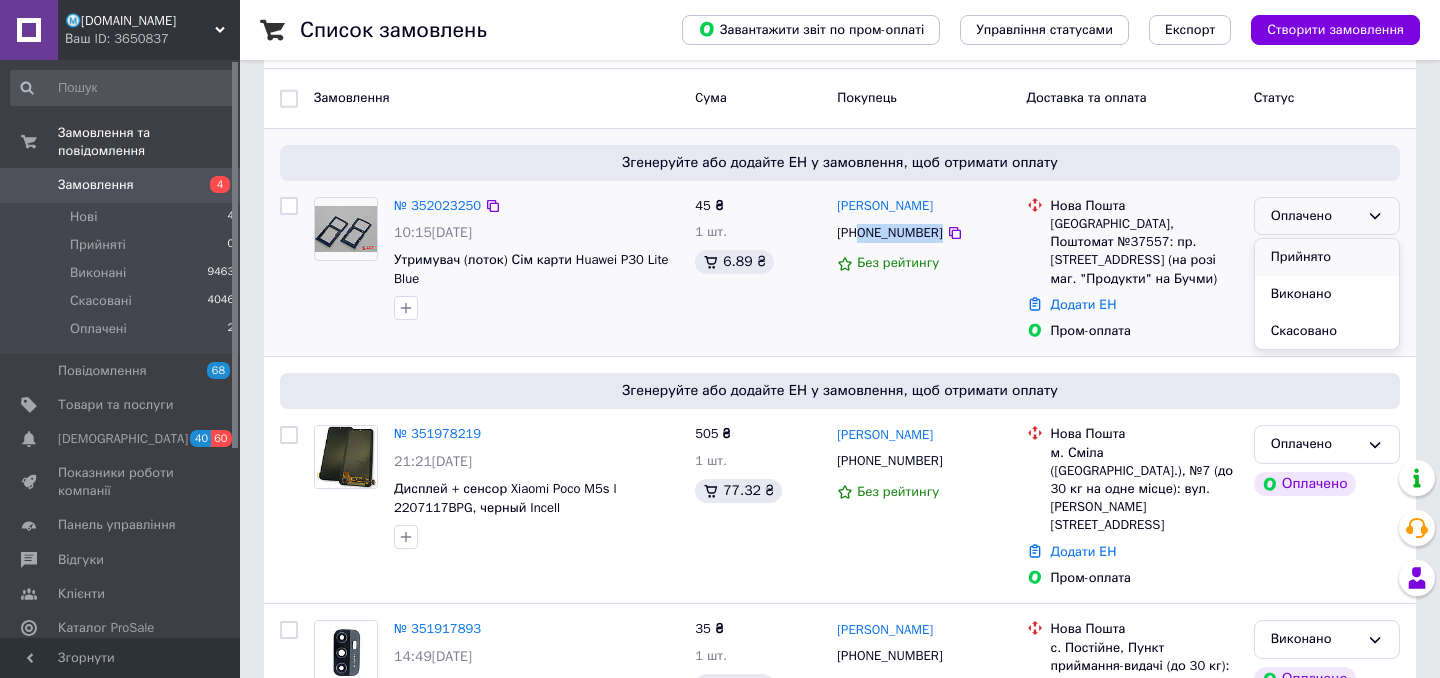 click on "Прийнято" at bounding box center (1327, 257) 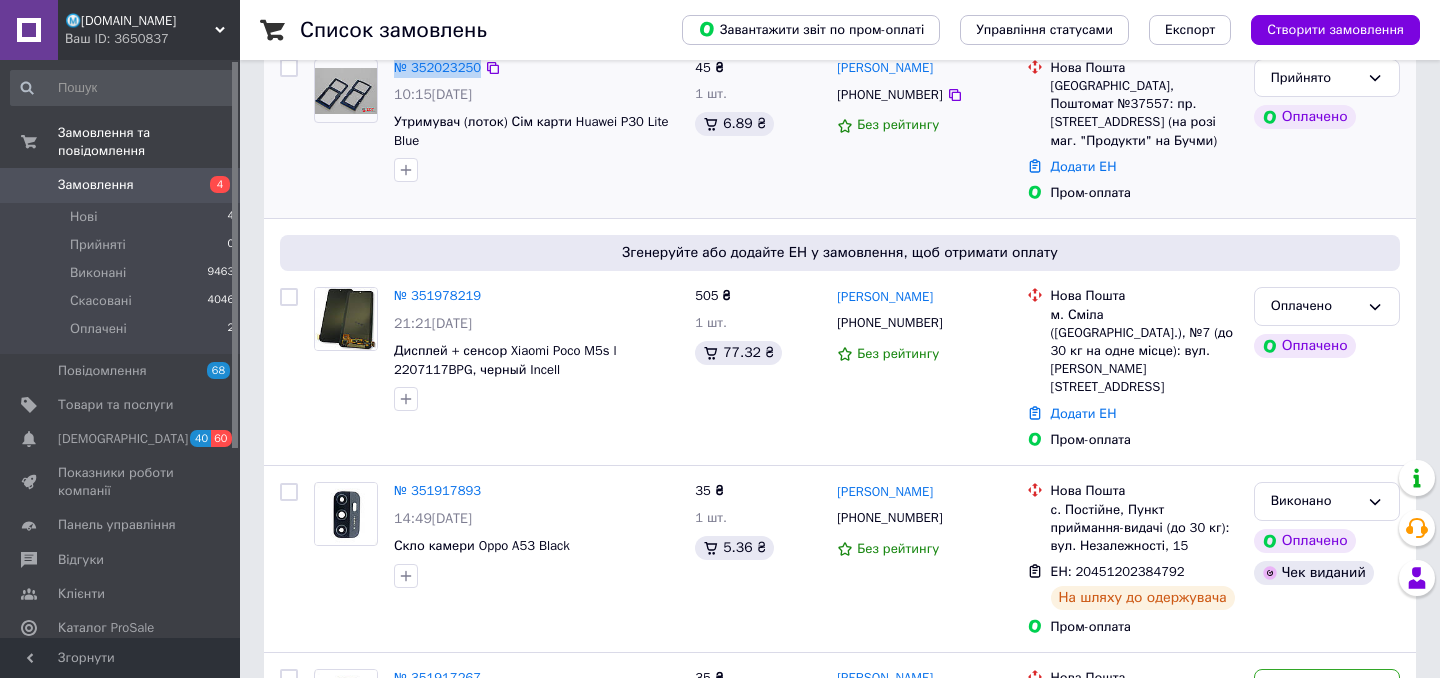 scroll, scrollTop: 329, scrollLeft: 0, axis: vertical 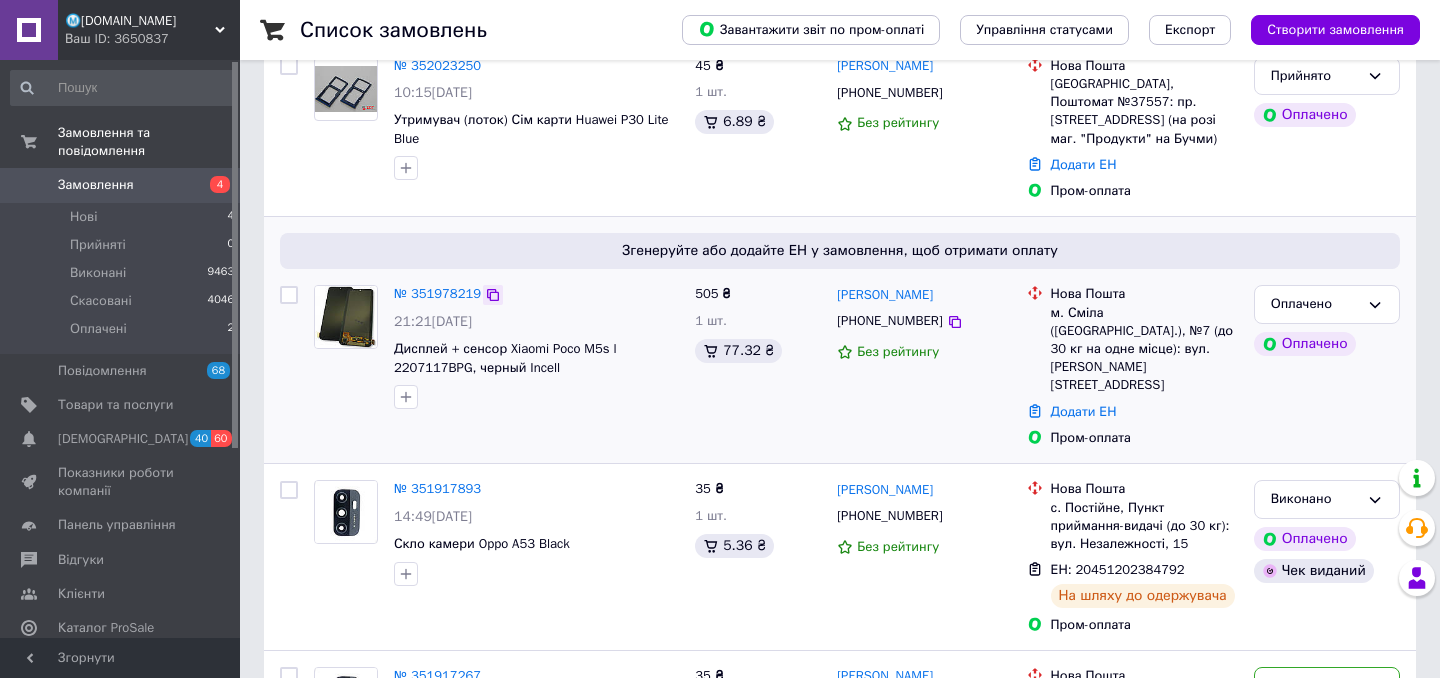 click 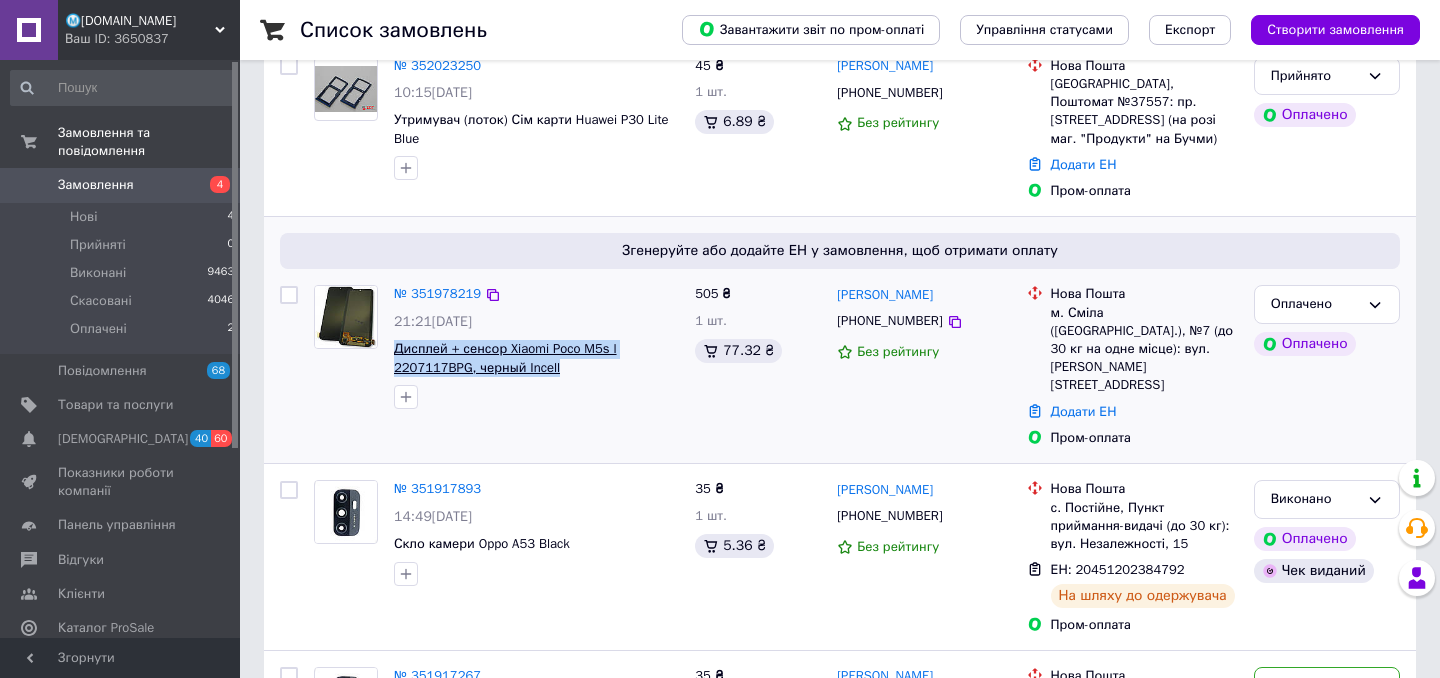 drag, startPoint x: 574, startPoint y: 387, endPoint x: 393, endPoint y: 370, distance: 181.79659 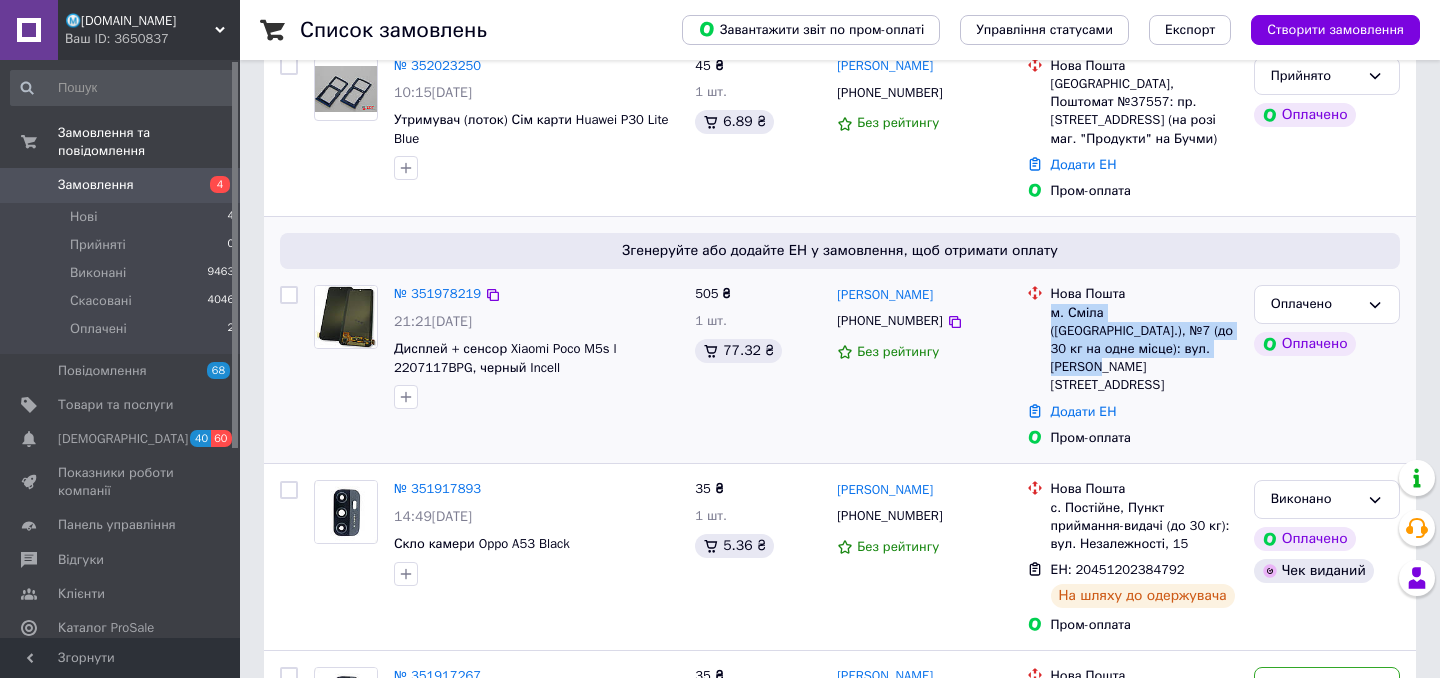 drag, startPoint x: 1163, startPoint y: 372, endPoint x: 1053, endPoint y: 334, distance: 116.37869 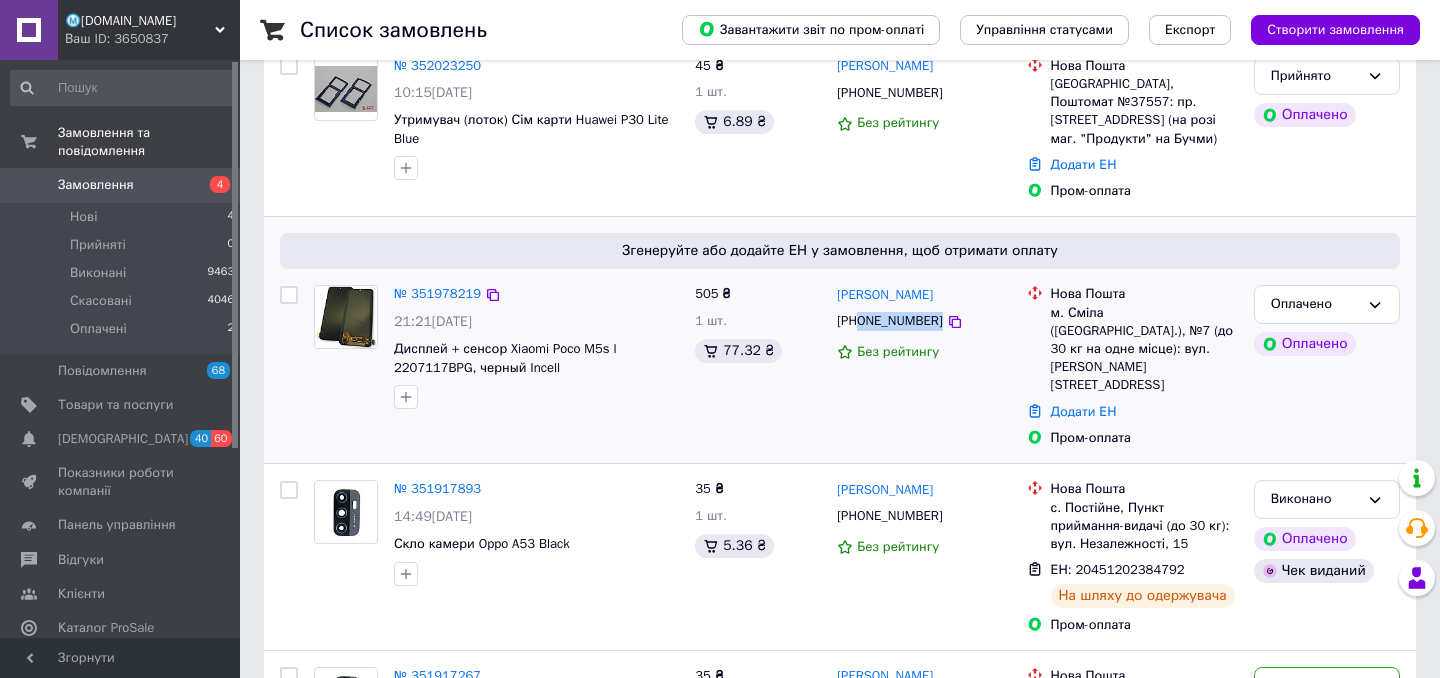 drag, startPoint x: 968, startPoint y: 332, endPoint x: 864, endPoint y: 339, distance: 104.23531 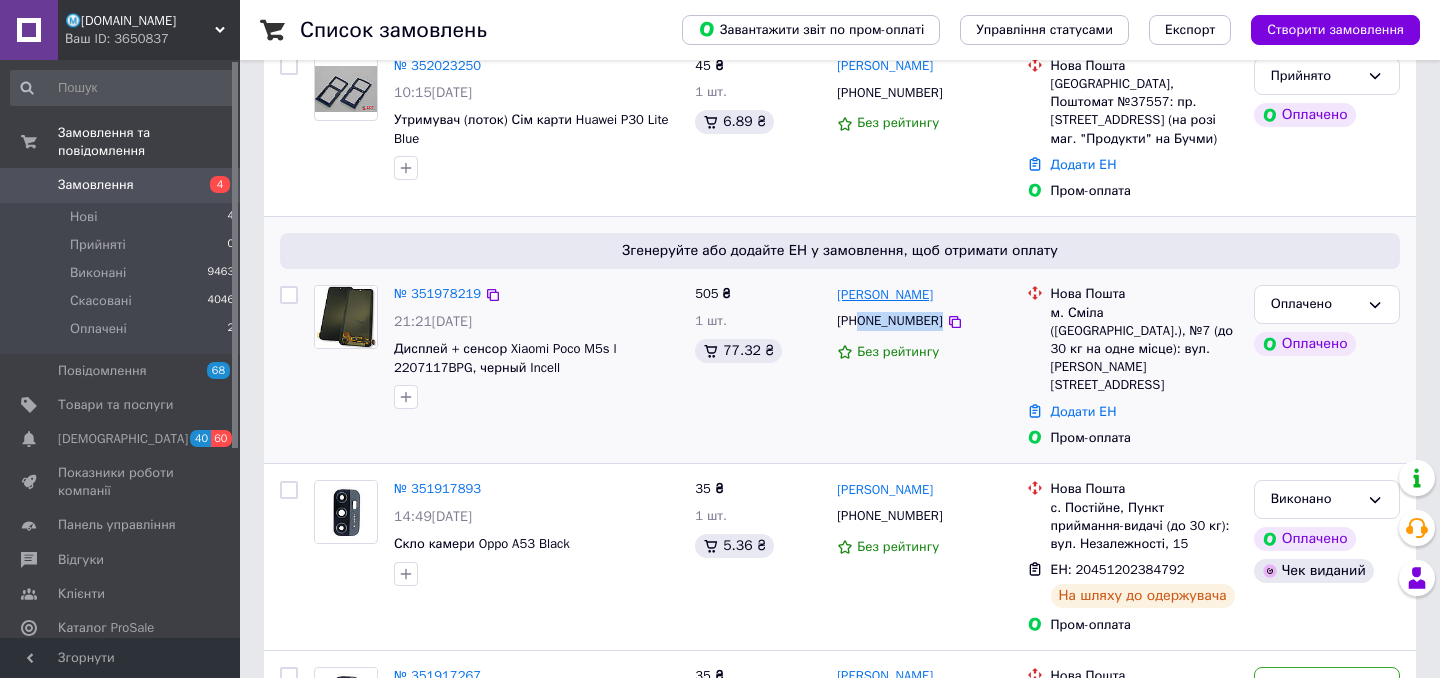 drag, startPoint x: 947, startPoint y: 315, endPoint x: 840, endPoint y: 312, distance: 107.042046 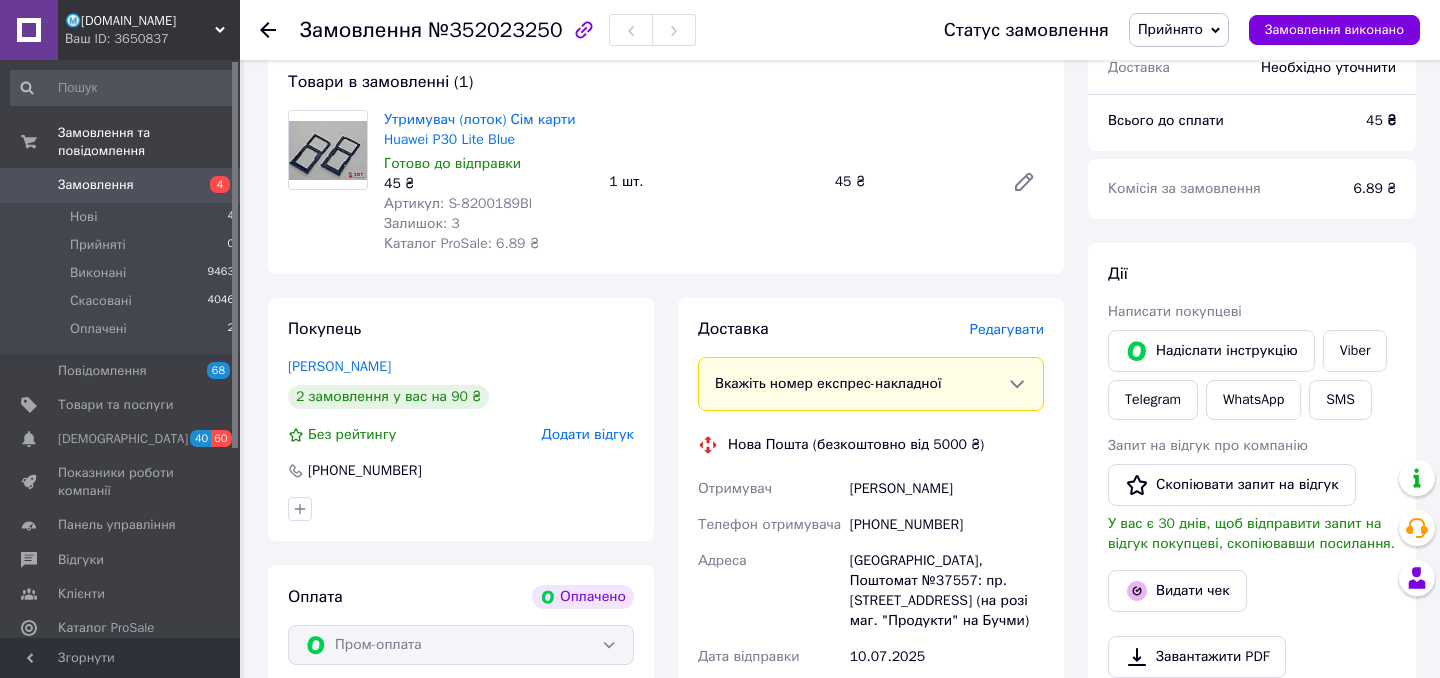 scroll, scrollTop: 188, scrollLeft: 0, axis: vertical 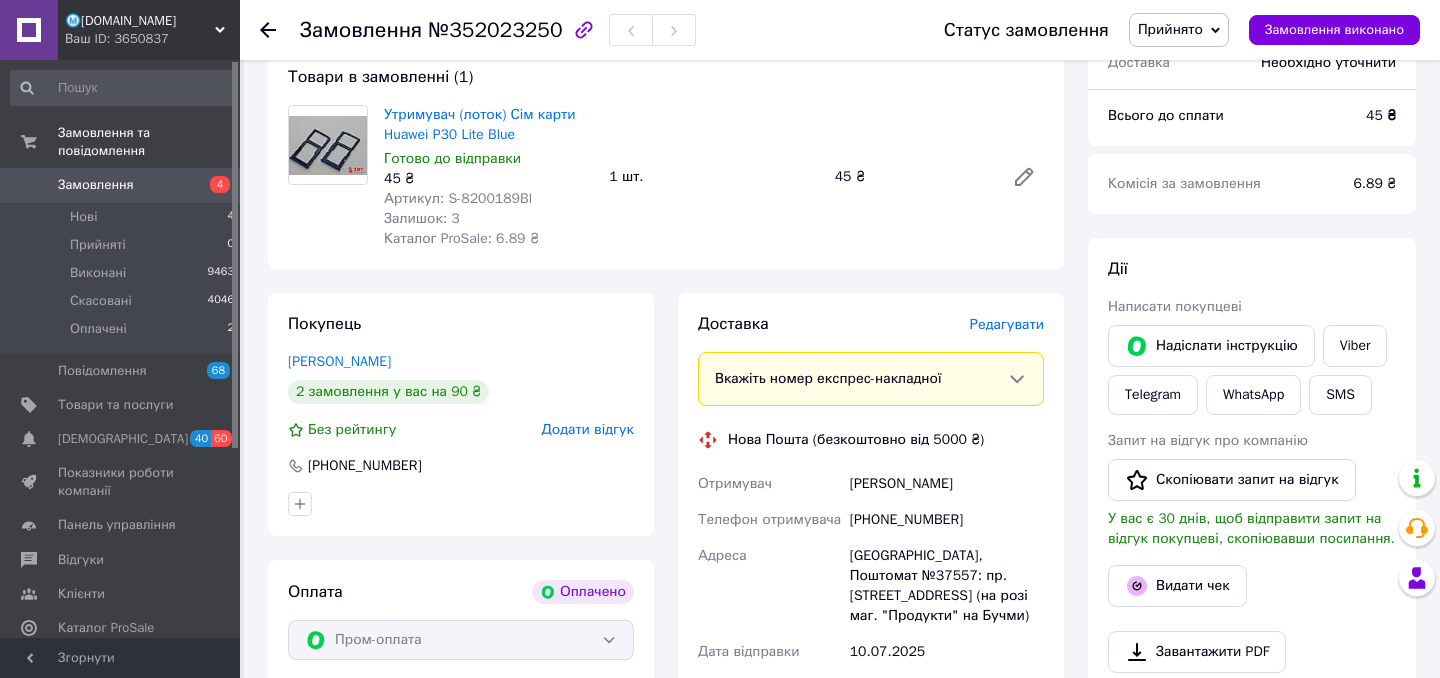 click on "Артикул: S-8200189Bl" at bounding box center (458, 198) 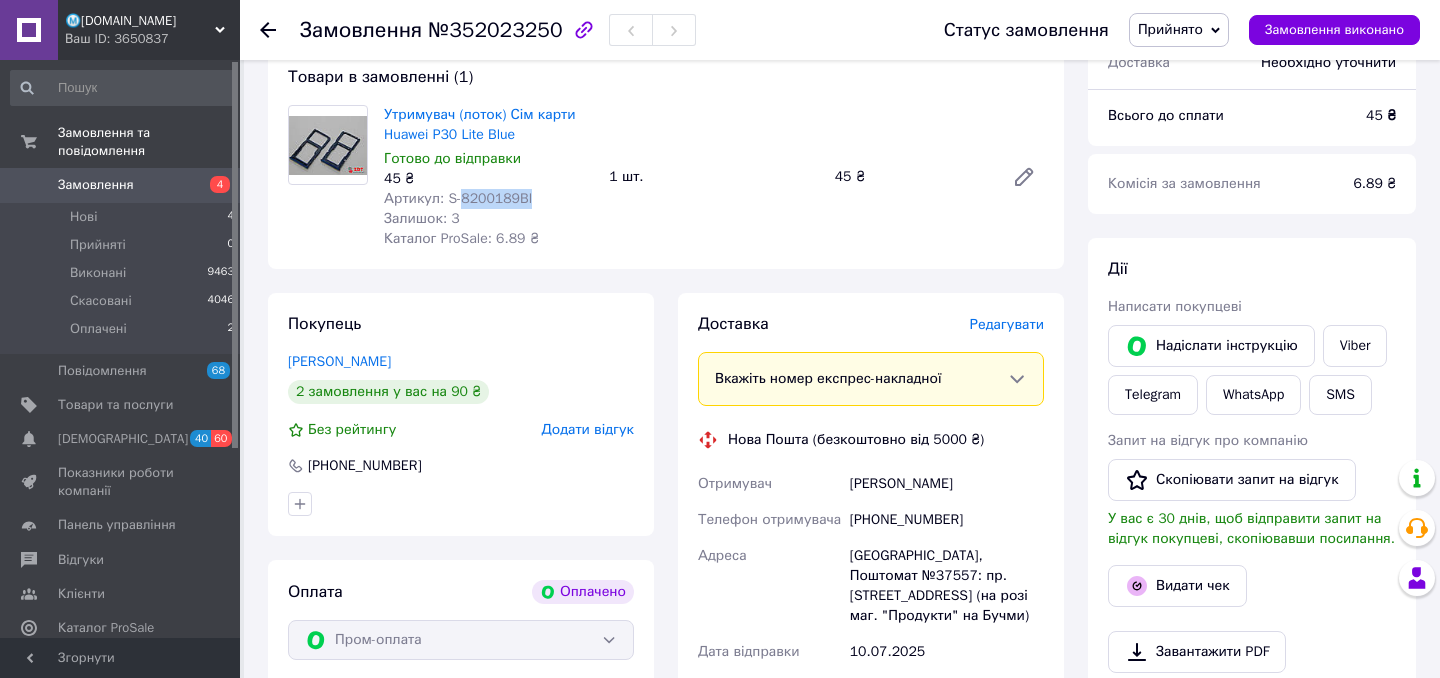 click on "Артикул: S-8200189Bl" at bounding box center (458, 198) 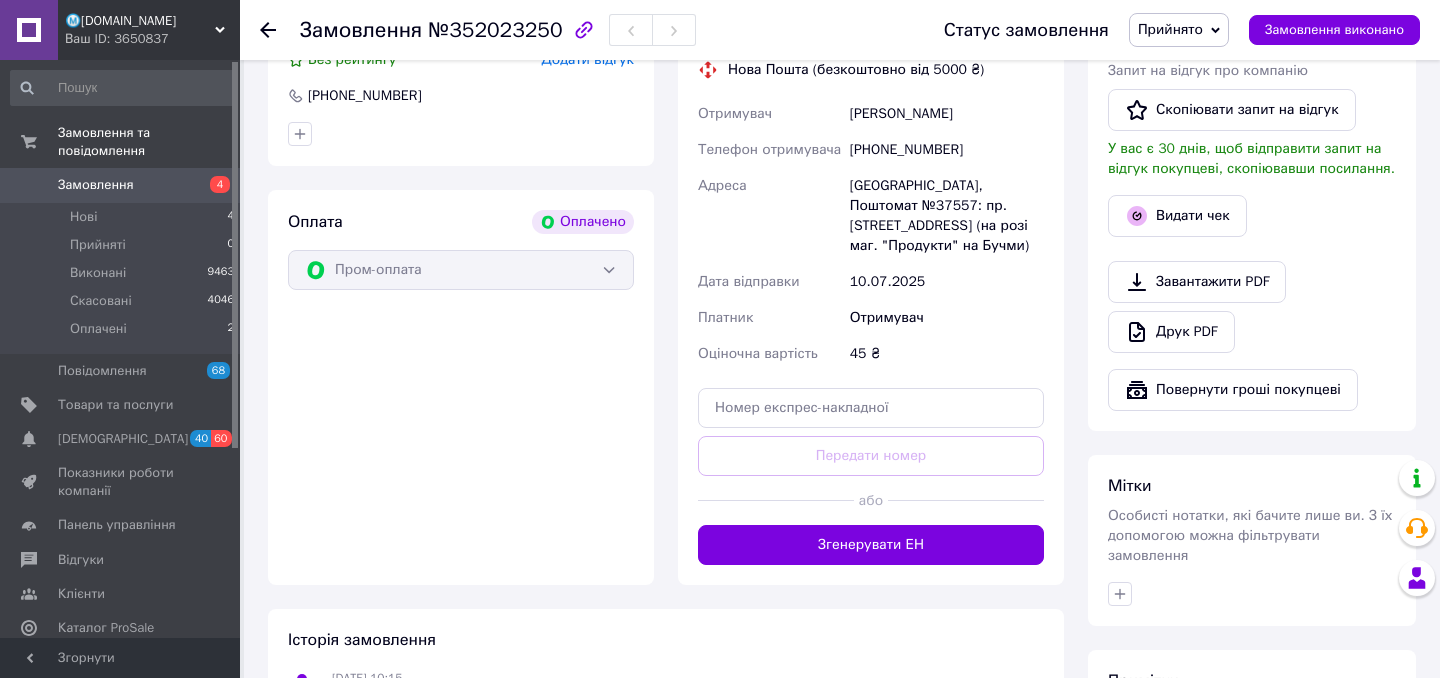 scroll, scrollTop: 559, scrollLeft: 0, axis: vertical 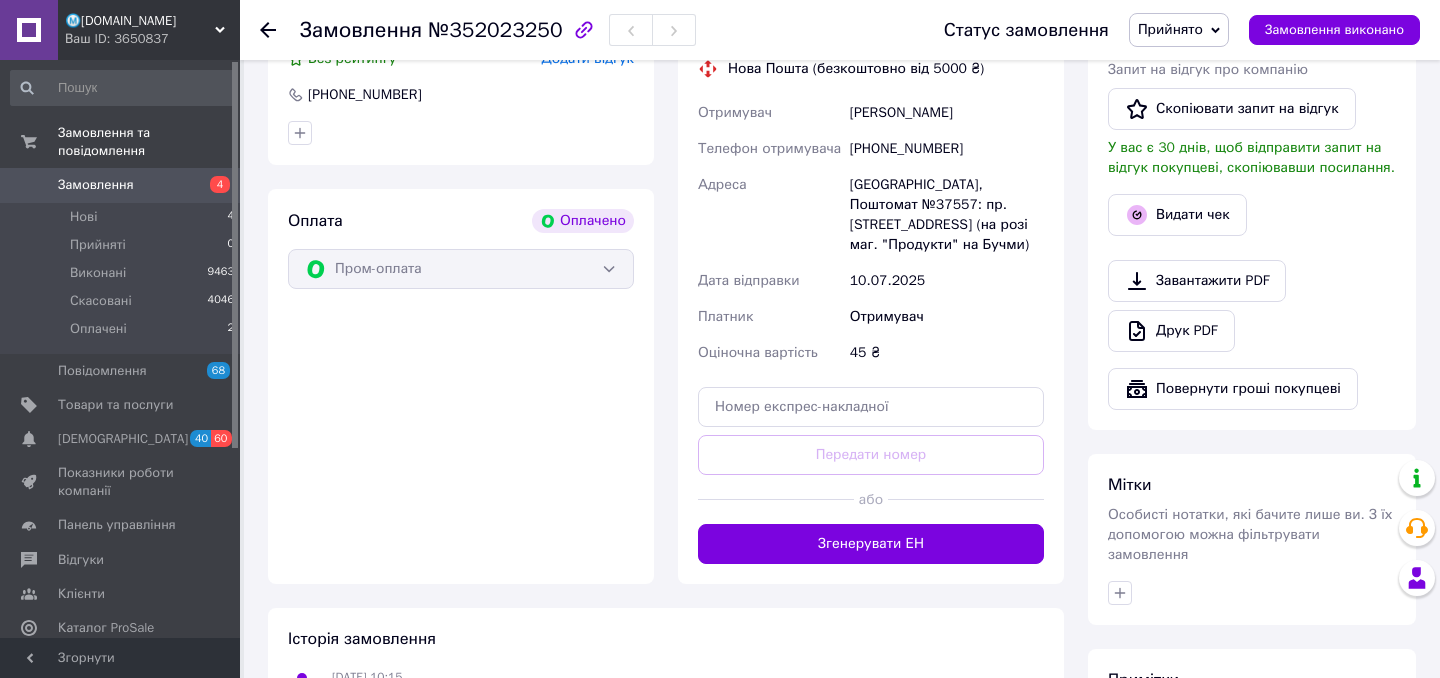 click on "Доставка Редагувати Вкажіть номер експрес-накладної Обов'язково введіть номер експрес-накладної,
якщо створювали її не на цій сторінці. У разі,
якщо номер ЕН не буде доданий, ми не зможемо
виплатити гроші за замовлення Мобільний номер покупця (із замовлення) повинен відповідати номеру отримувача за накладною Нова Пошта (безкоштовно від 5000 ₴) Отримувач Романчишена Олена Телефон отримувача +380971480563 Адреса Вінниця, Поштомат №37557: пр. Привокзальний, 2 (на розі маг. "Продукти" на Бучми) Дата відправки 10.07.2025 Платник Отримувач Оціночна вартість 45 ₴ або Платник 45" at bounding box center [871, 253] 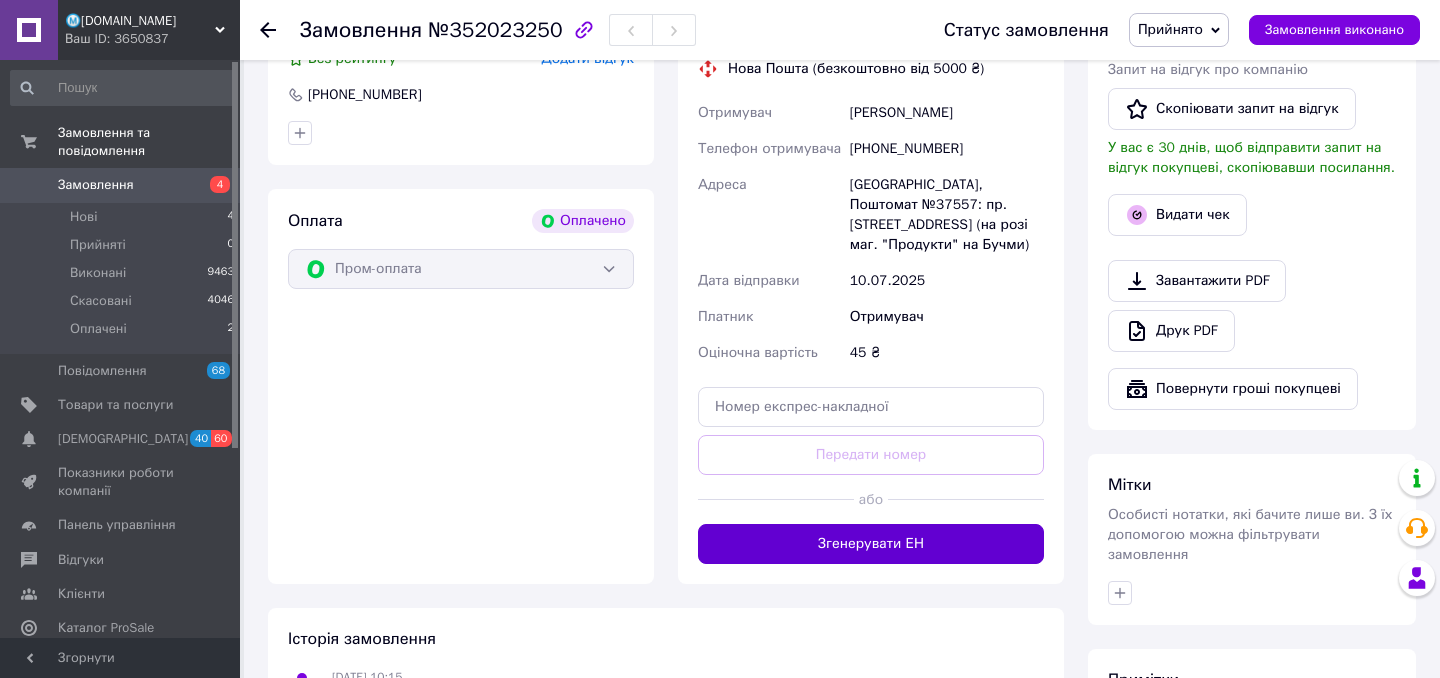 click on "Згенерувати ЕН" at bounding box center [871, 544] 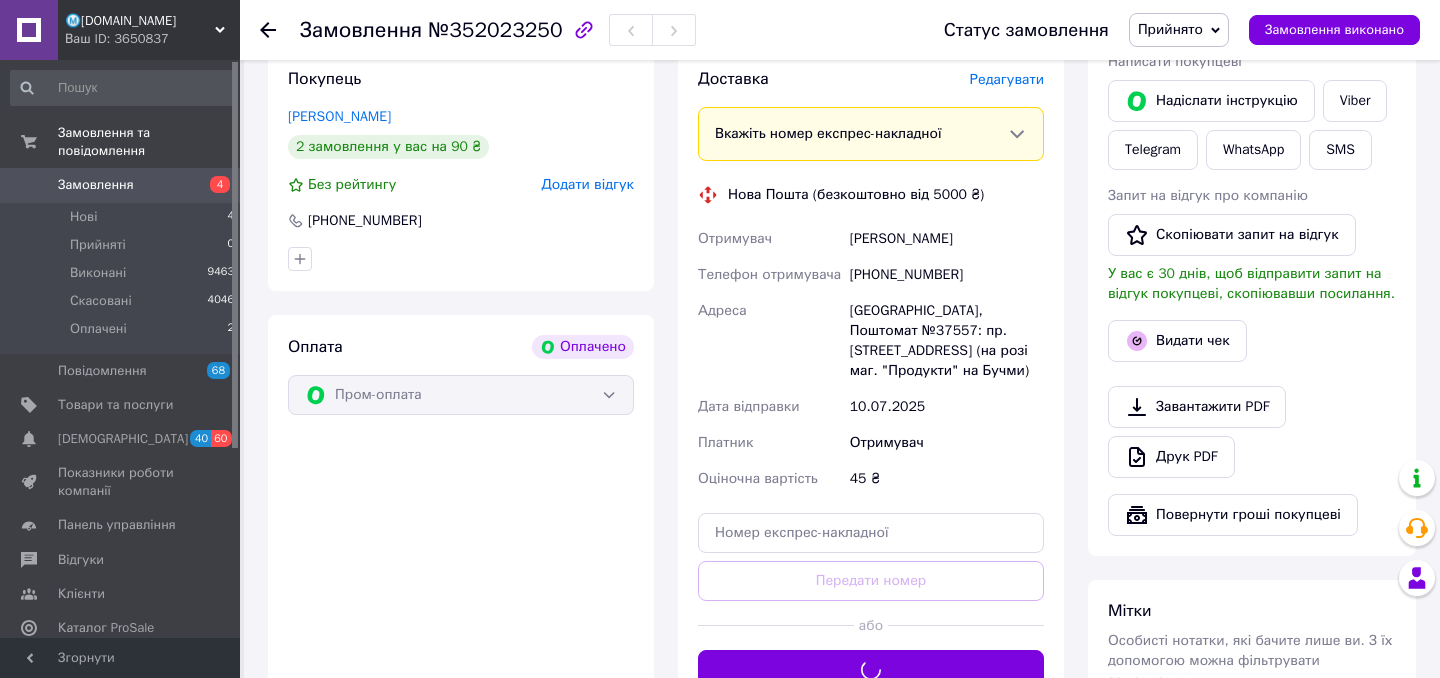 scroll, scrollTop: 430, scrollLeft: 0, axis: vertical 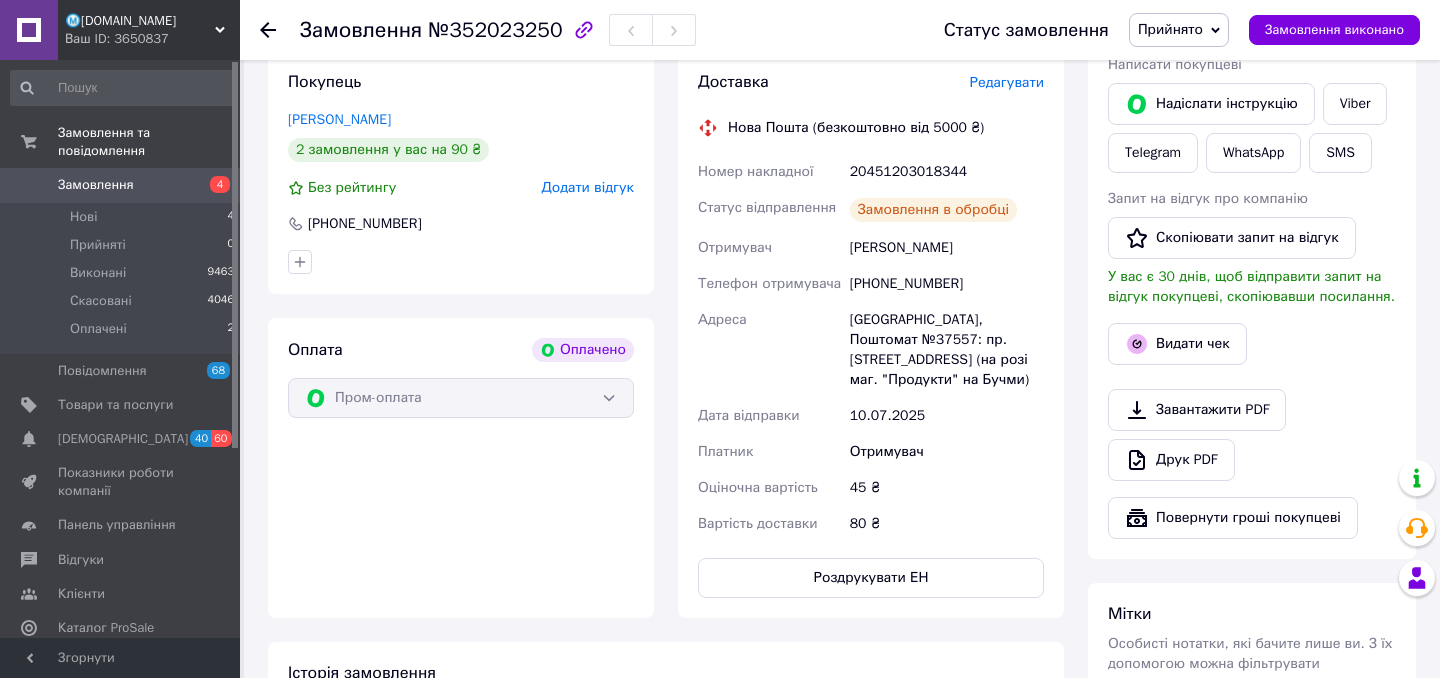 click on "Ⓜ️Mobilza.com.ua Ваш ID: 3650837 Сайт Ⓜ️Mobilza.com.ua Кабінет покупця Перевірити стан системи Сторінка на порталі Довідка Вийти Замовлення та повідомлення Замовлення 4 Нові 4 Прийняті 0 Виконані 9463 Скасовані 4046 Оплачені 2 Повідомлення 68 Товари та послуги Сповіщення 40 60 Показники роботи компанії Панель управління Відгуки Клієнти Каталог ProSale Аналітика Інструменти веб-майстра та SEO Управління сайтом Гаманець компанії Маркет Налаштування Тарифи та рахунки Prom топ Згорнути
Замовлення №352023250 Статус замовлення 45 ₴" at bounding box center (720, 318) 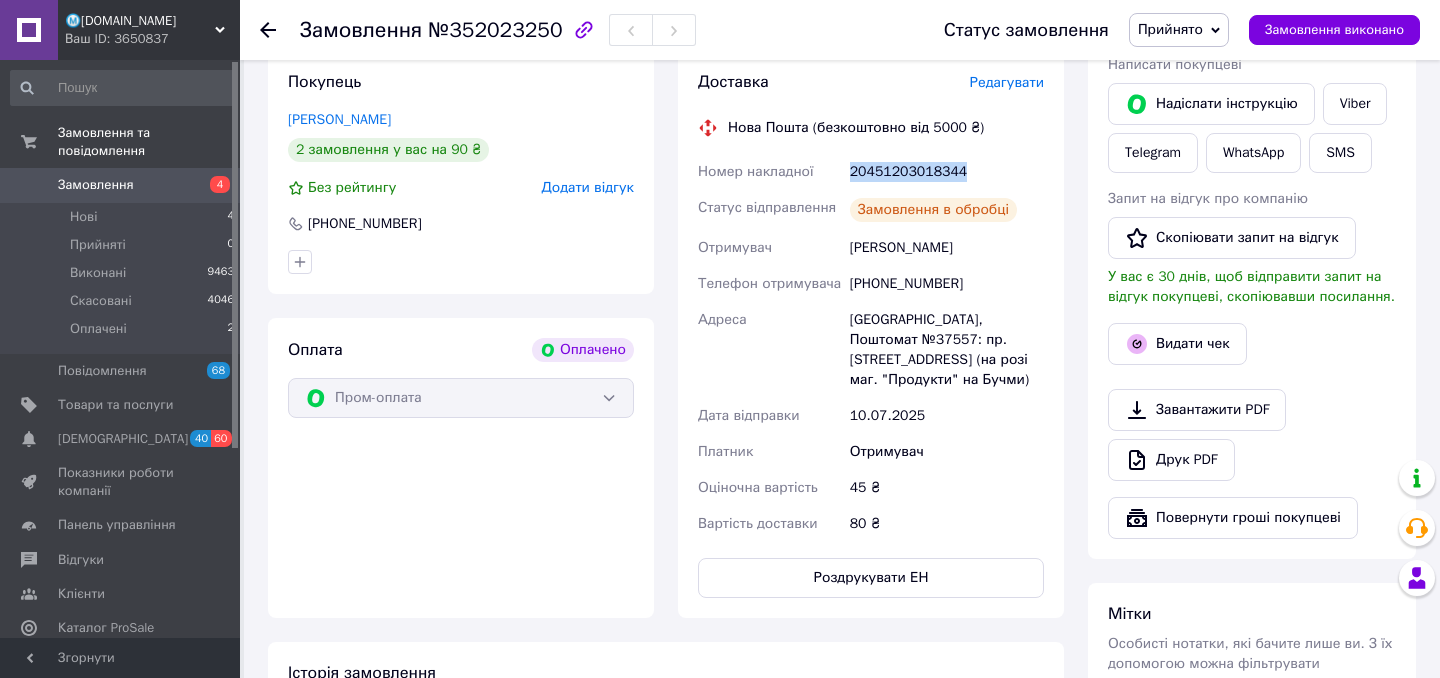 click on "20451203018344" at bounding box center (947, 172) 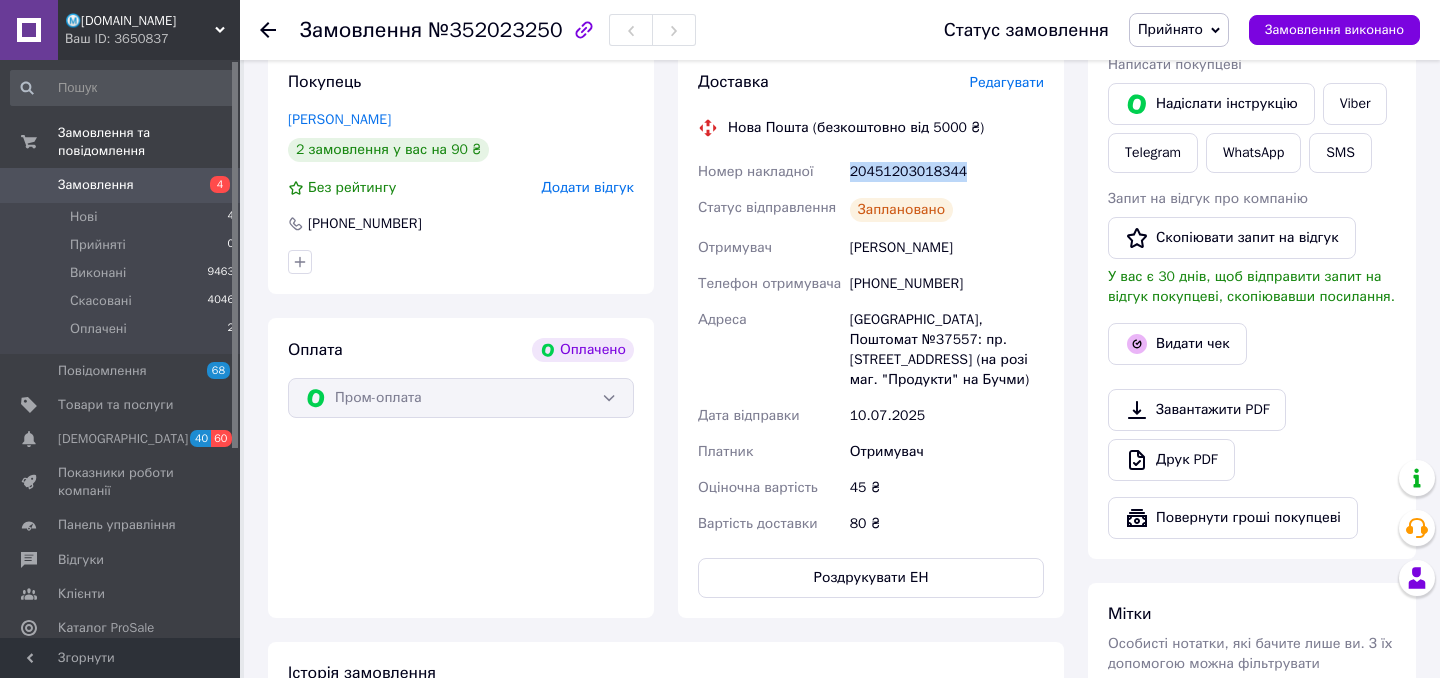 click on "Прийнято" at bounding box center [1179, 30] 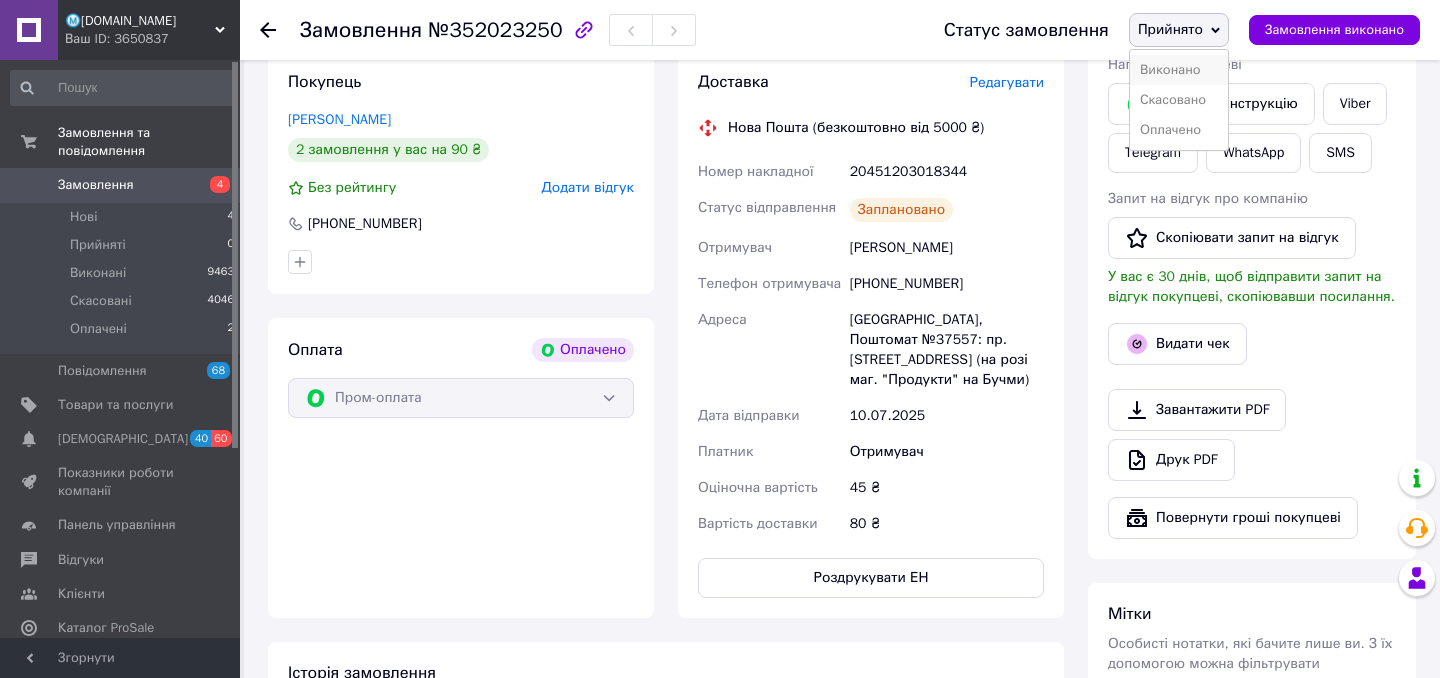 click on "Виконано" at bounding box center (1179, 70) 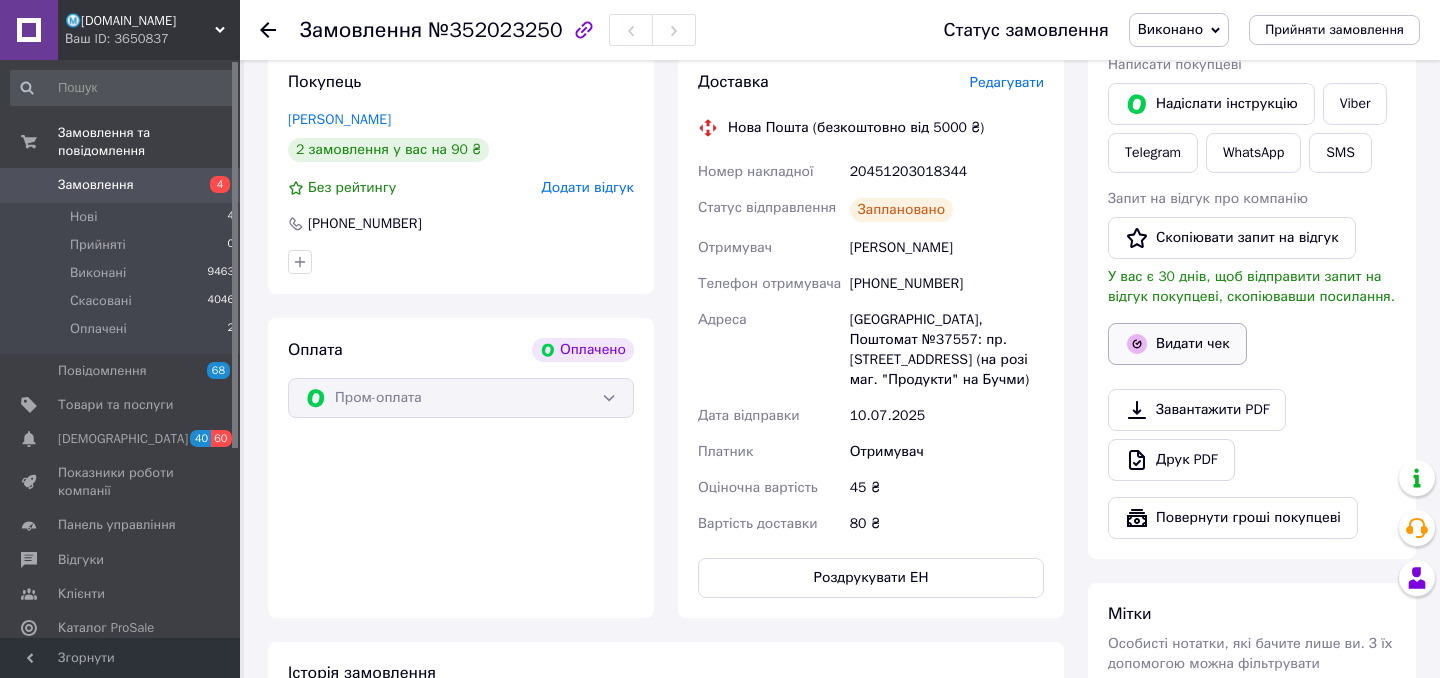 click on "Видати чек" at bounding box center [1177, 344] 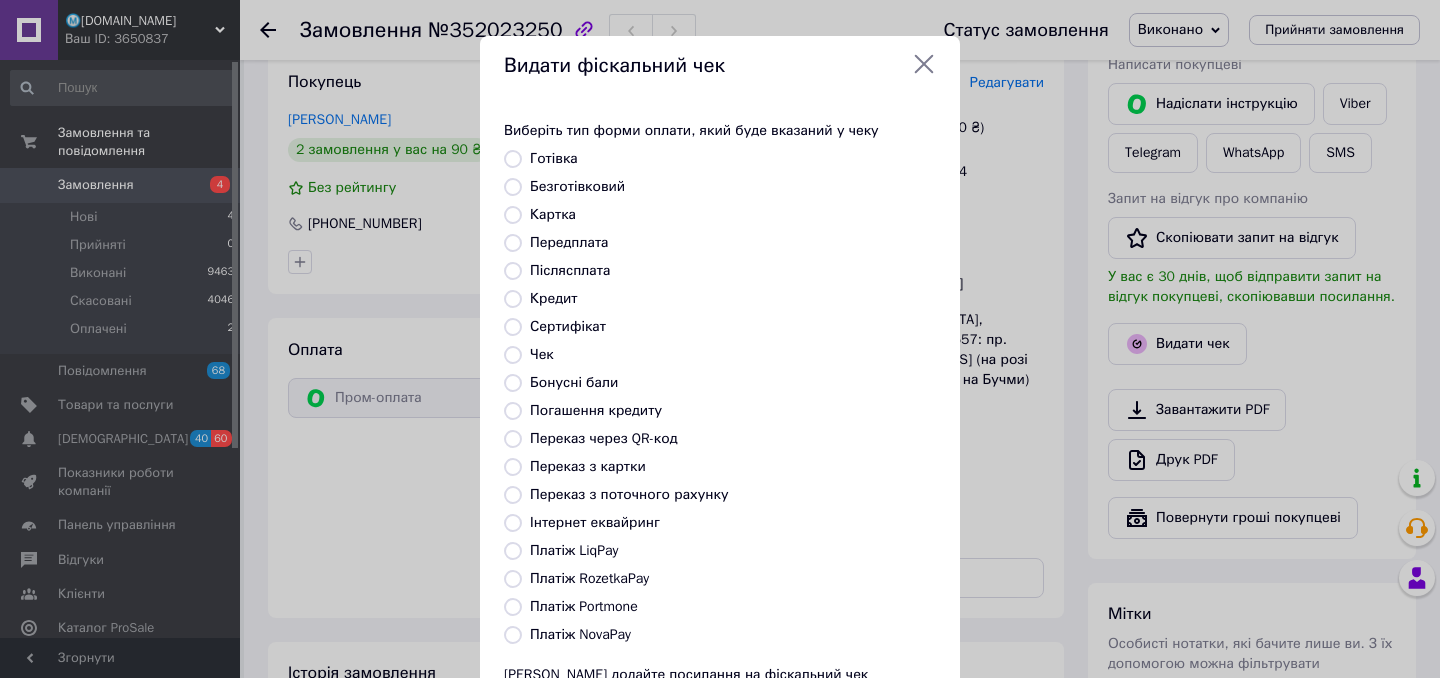 click on "Безготівковий" at bounding box center (577, 186) 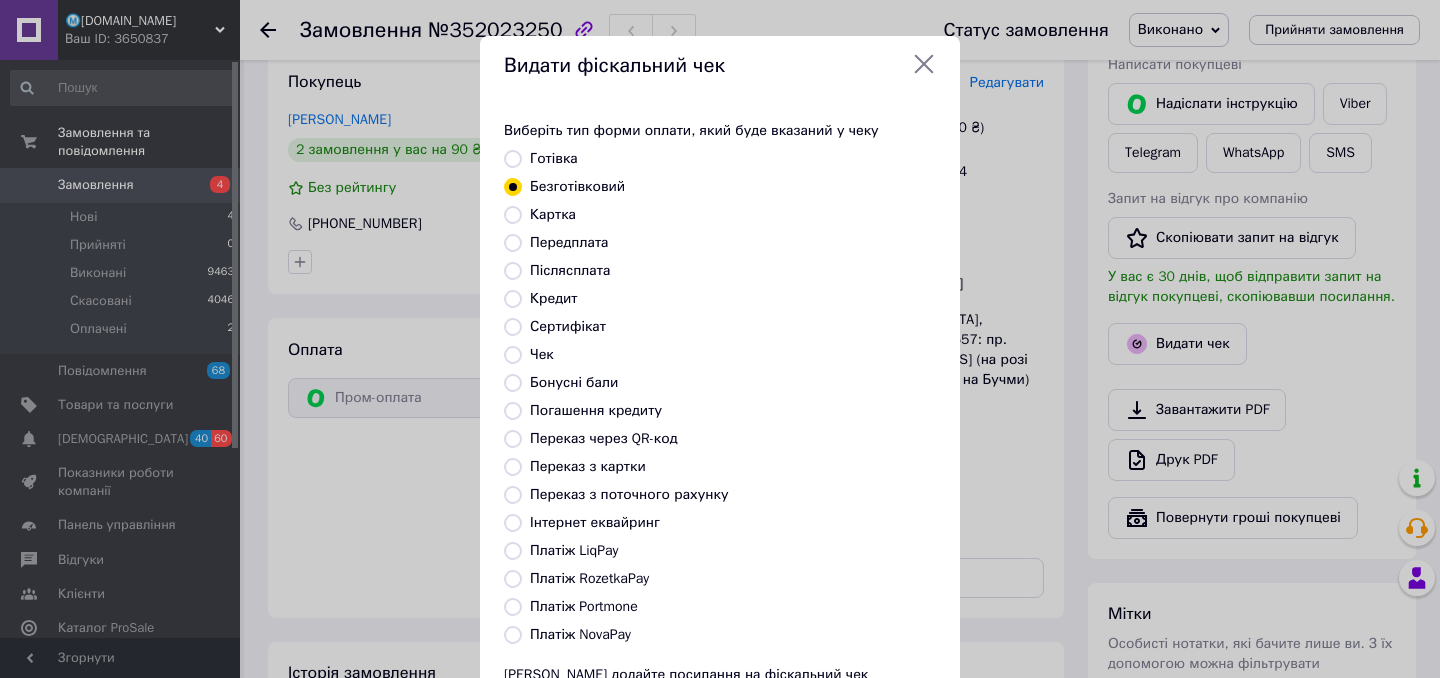 scroll, scrollTop: 181, scrollLeft: 0, axis: vertical 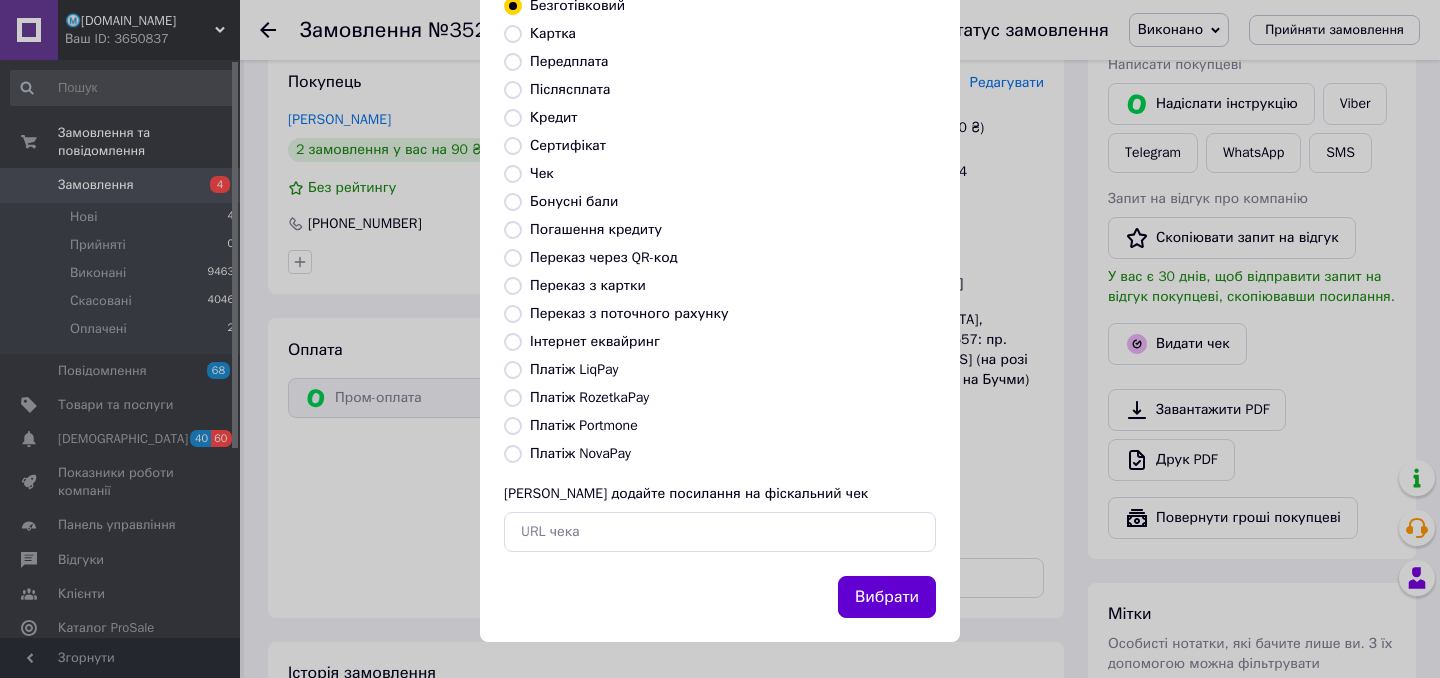 click on "Вибрати" at bounding box center [887, 597] 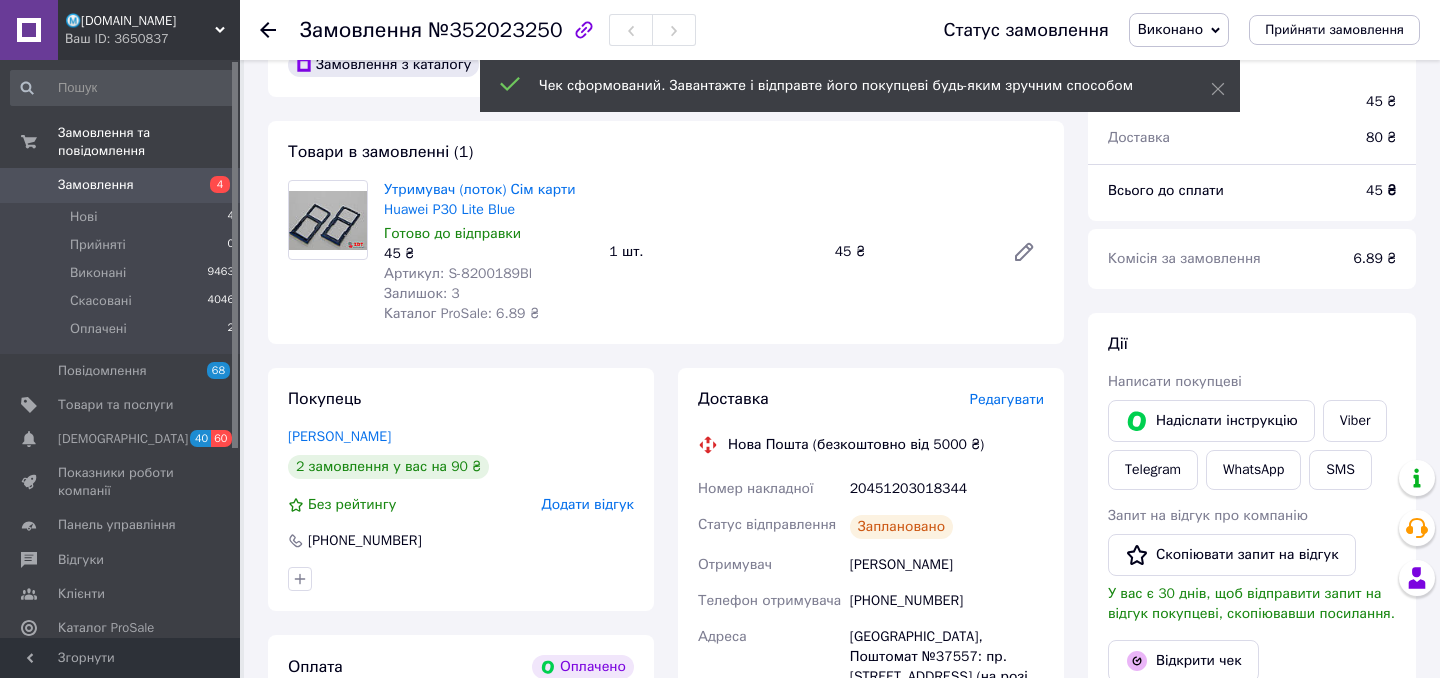 scroll, scrollTop: 0, scrollLeft: 0, axis: both 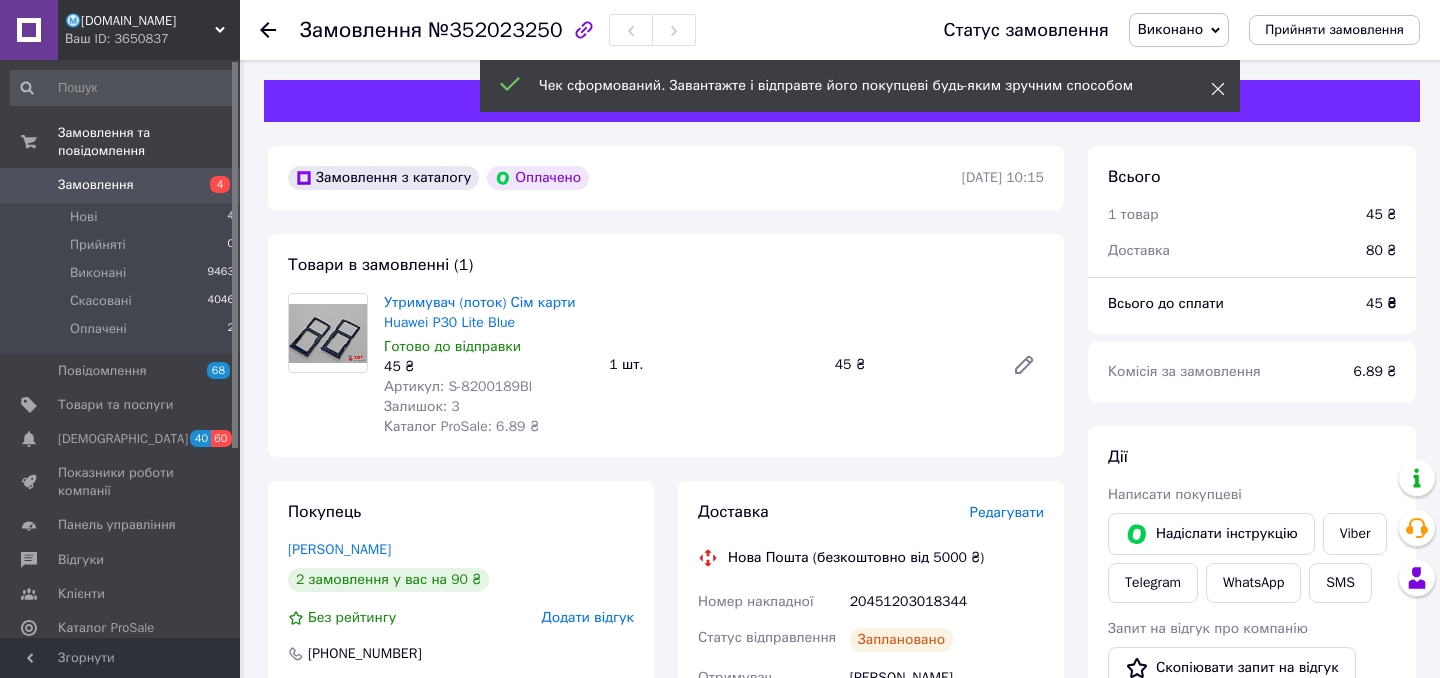 click 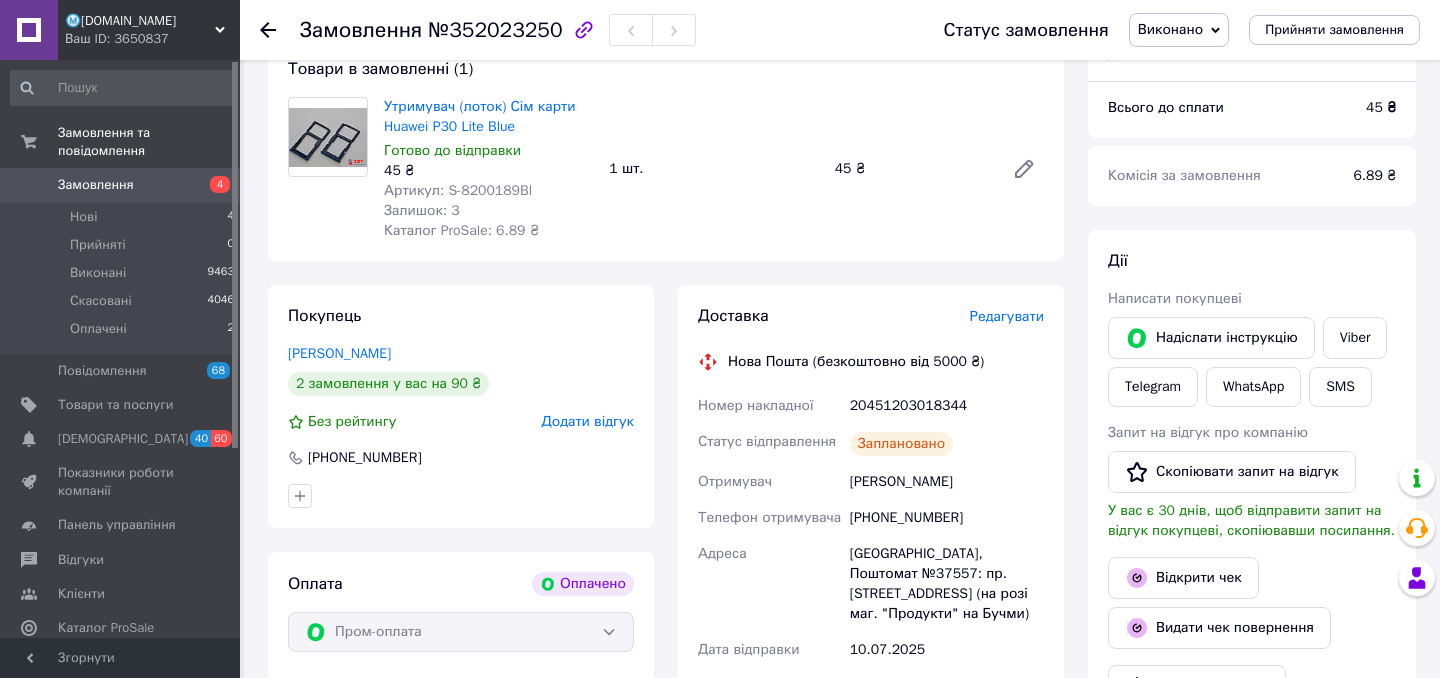 scroll, scrollTop: 195, scrollLeft: 0, axis: vertical 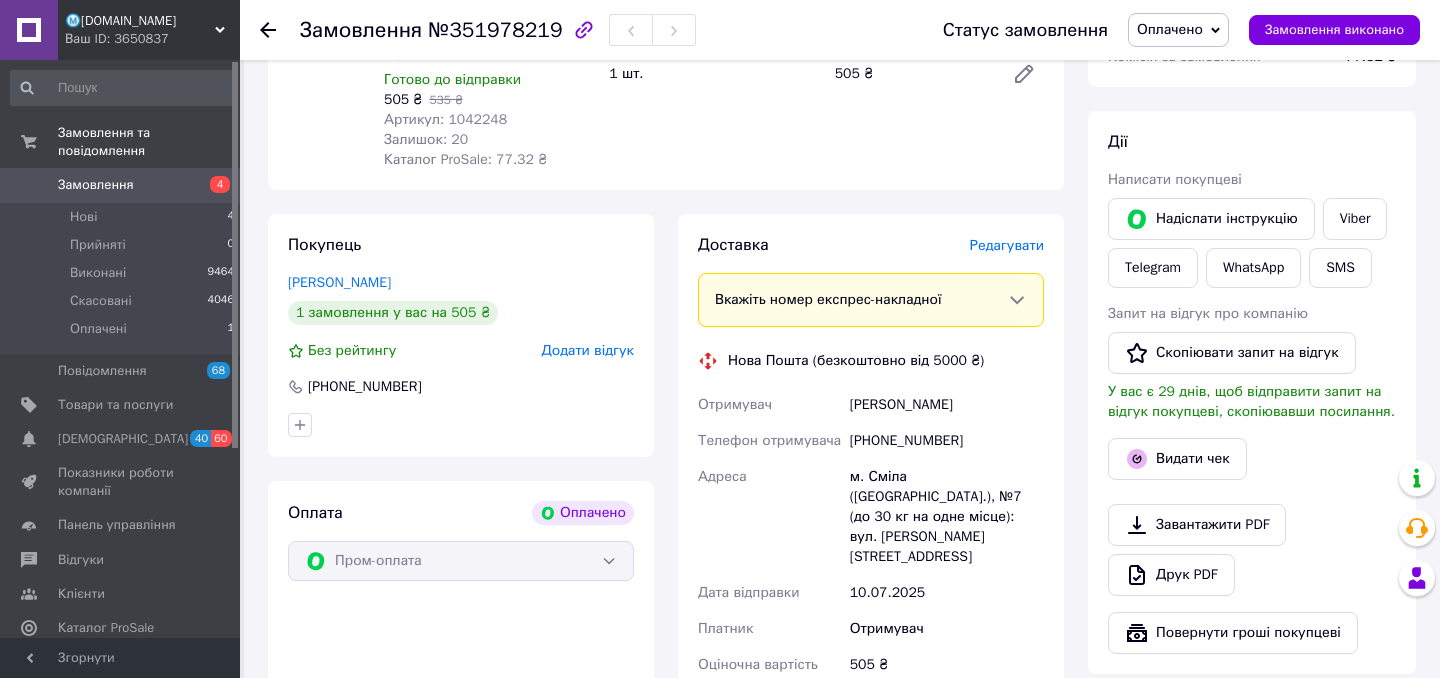 click on "Редагувати" at bounding box center (1007, 245) 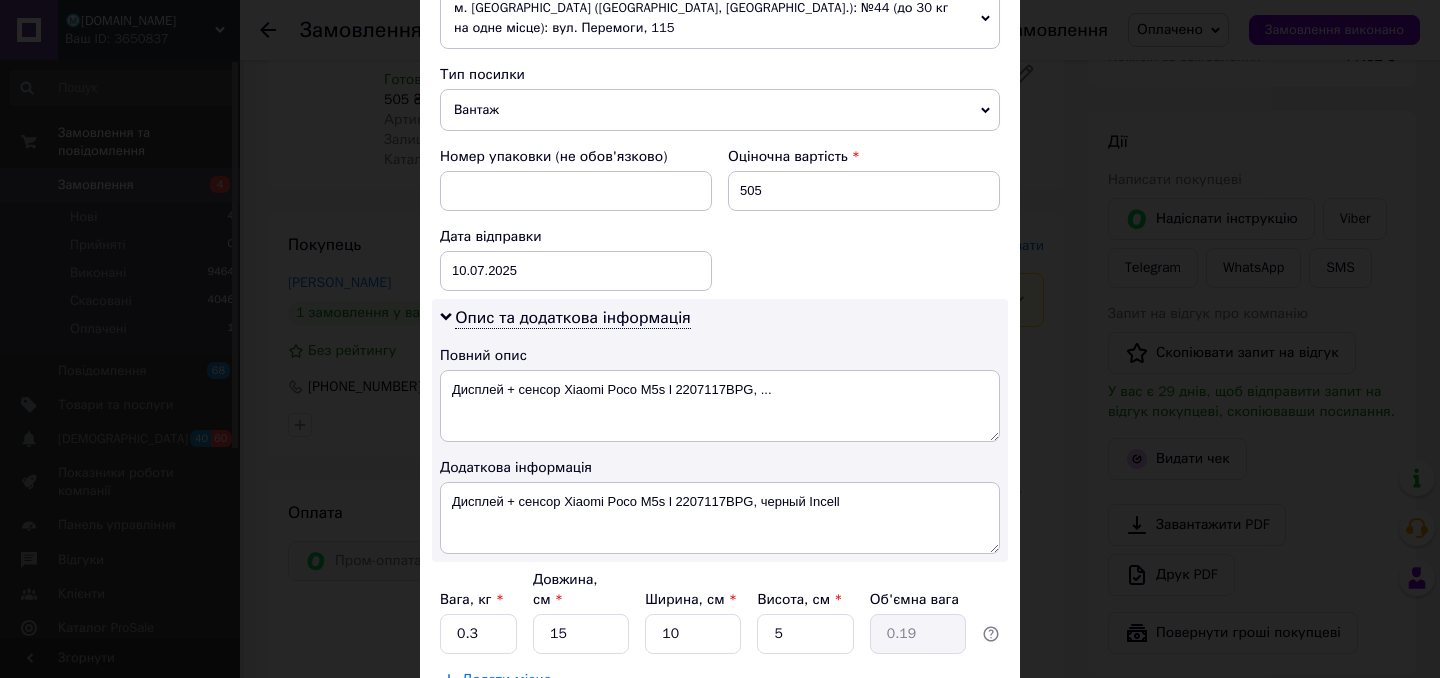 scroll, scrollTop: 914, scrollLeft: 0, axis: vertical 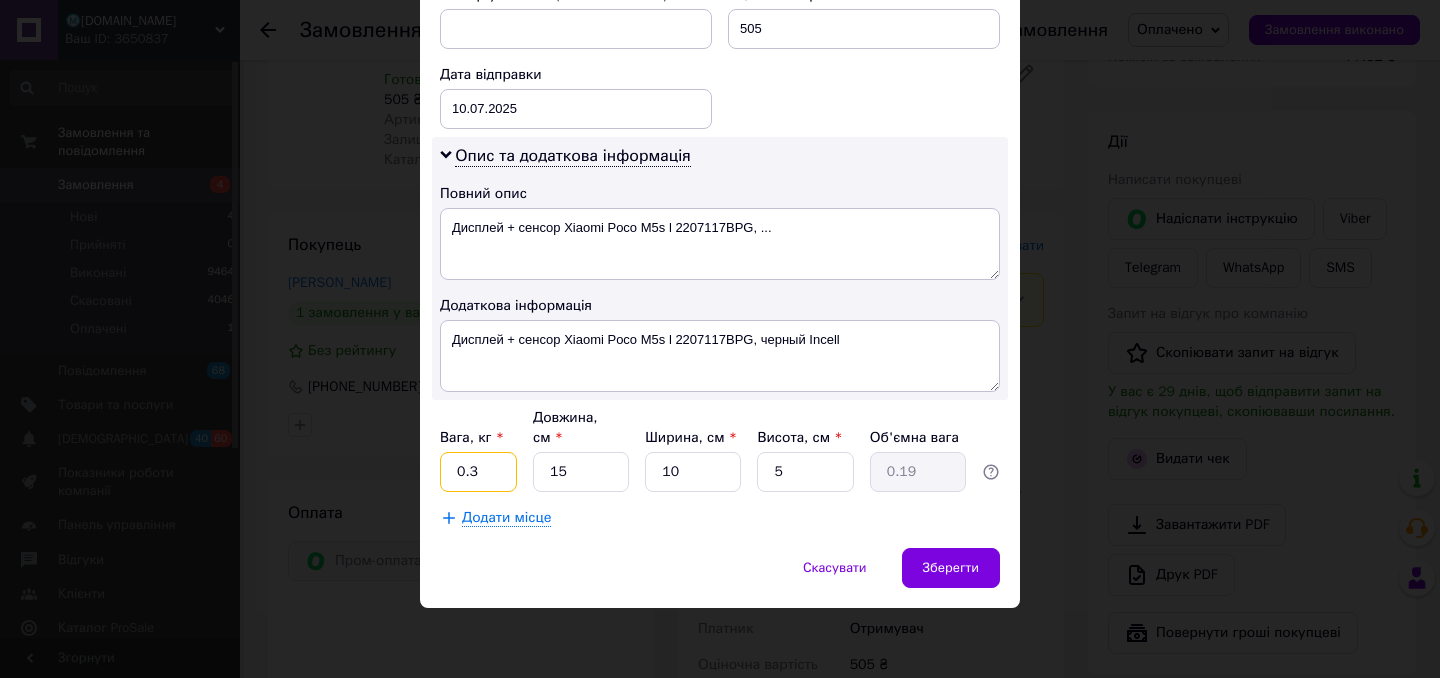 click on "0.3" at bounding box center (478, 472) 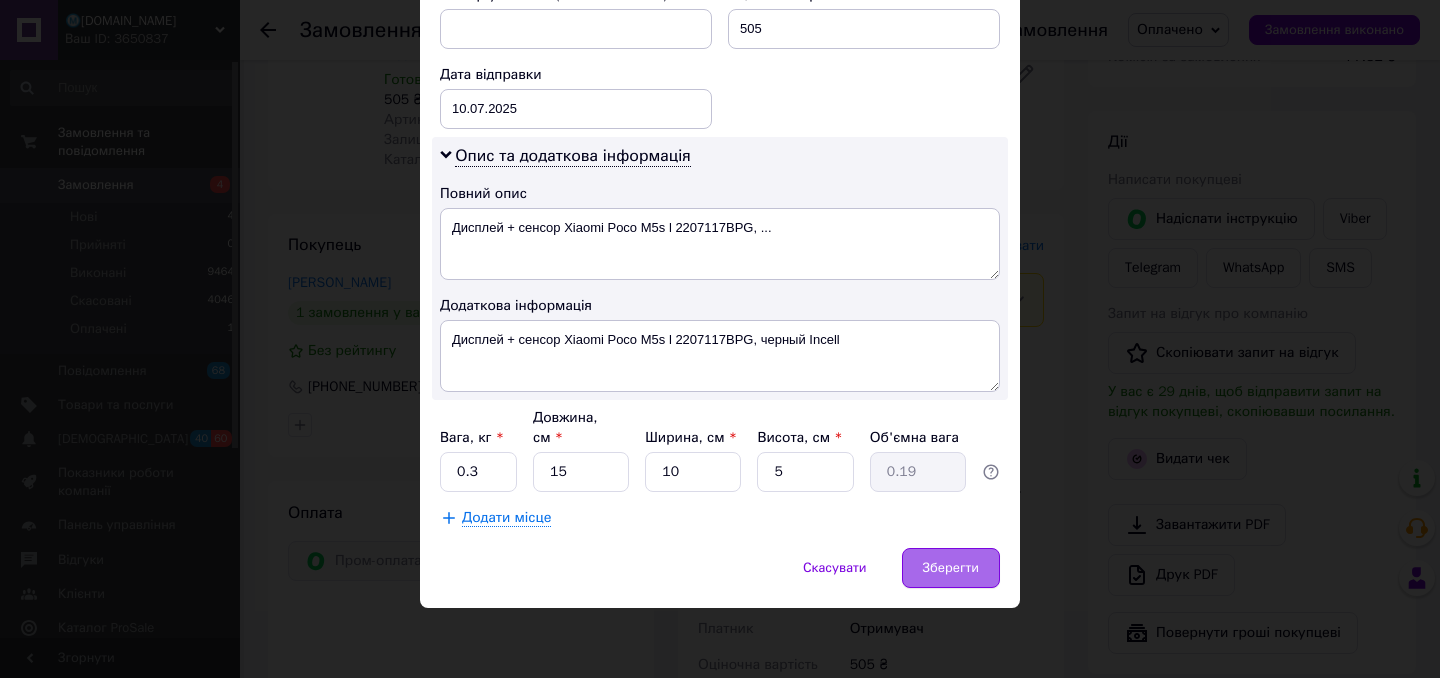 click on "Зберегти" at bounding box center (951, 568) 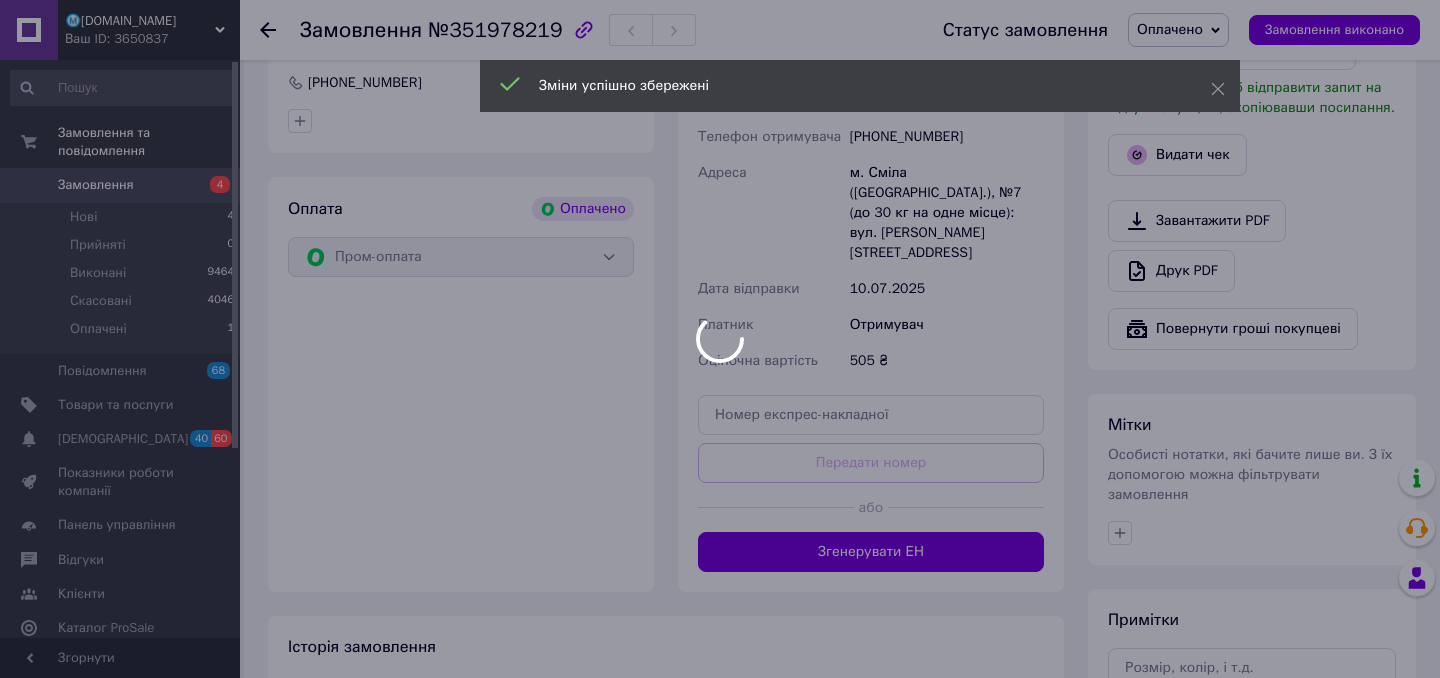 scroll, scrollTop: 620, scrollLeft: 0, axis: vertical 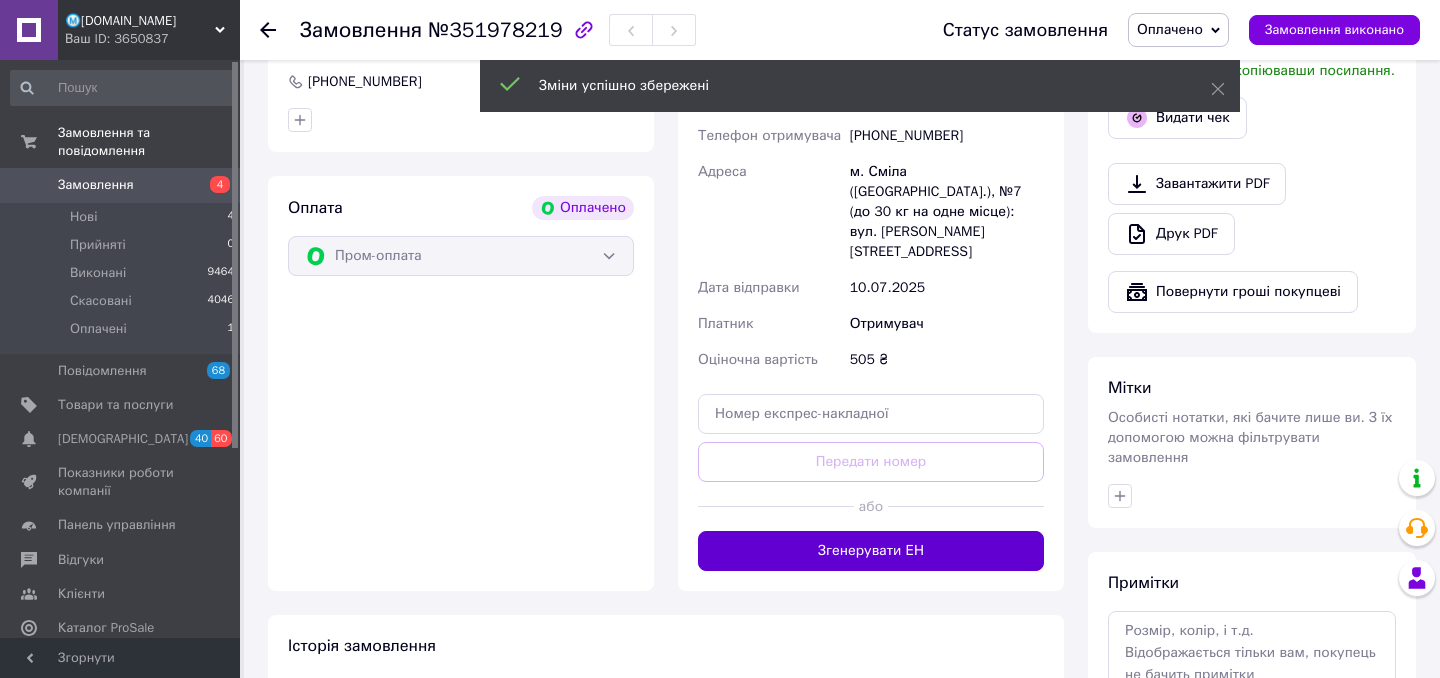 click on "Згенерувати ЕН" at bounding box center (871, 551) 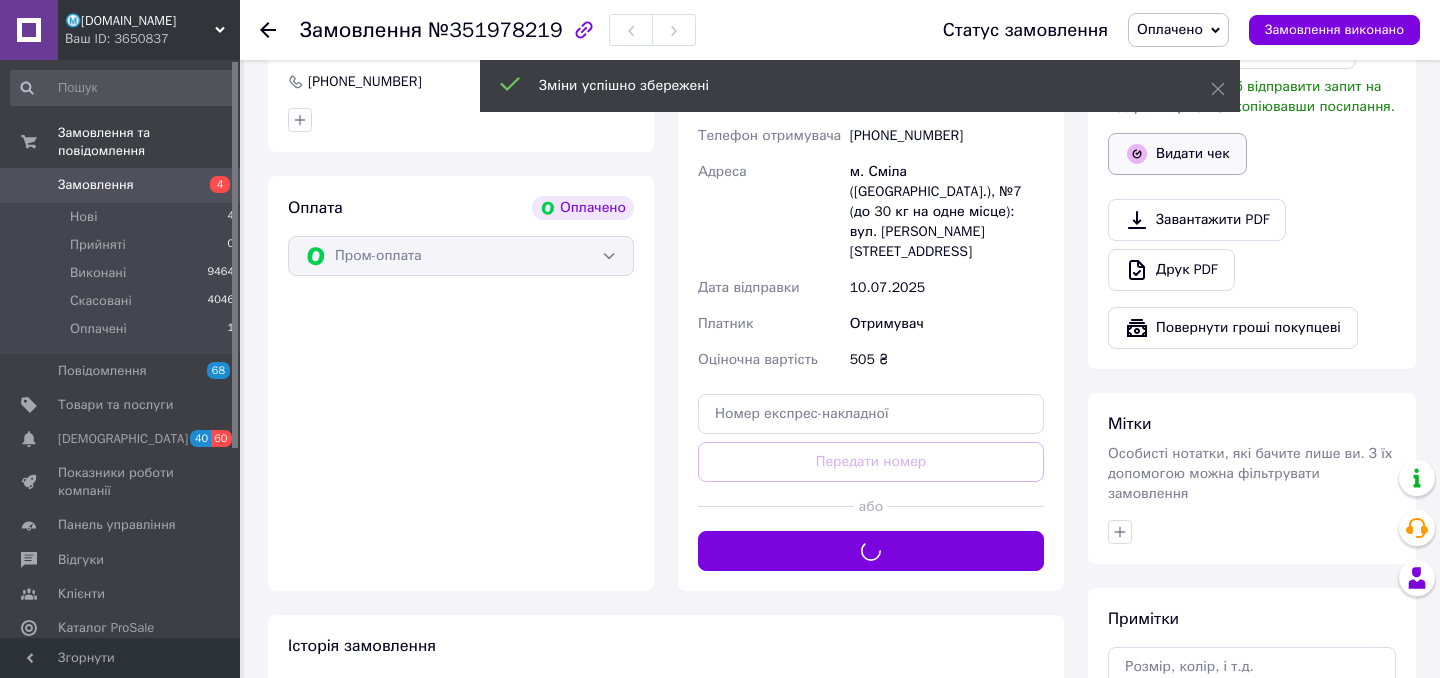 click on "Видати чек" at bounding box center [1177, 154] 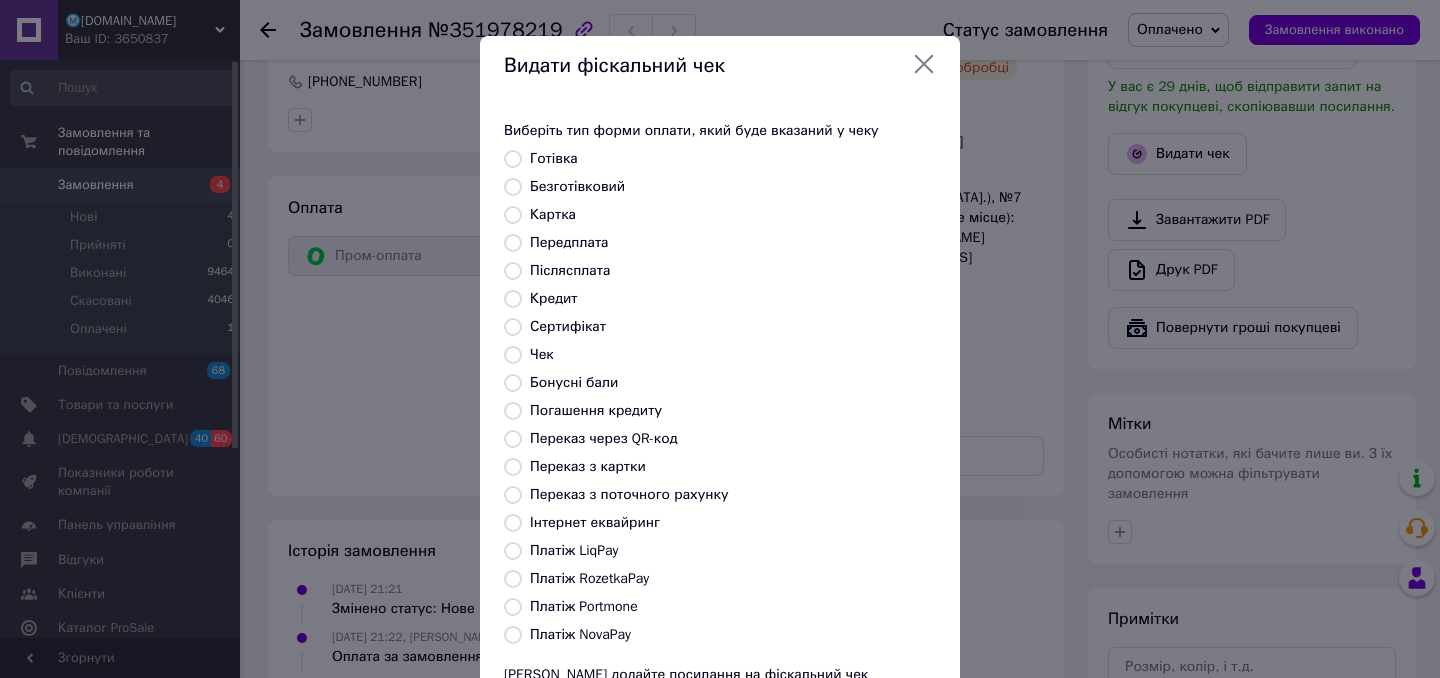click on "Безготівковий" at bounding box center [577, 186] 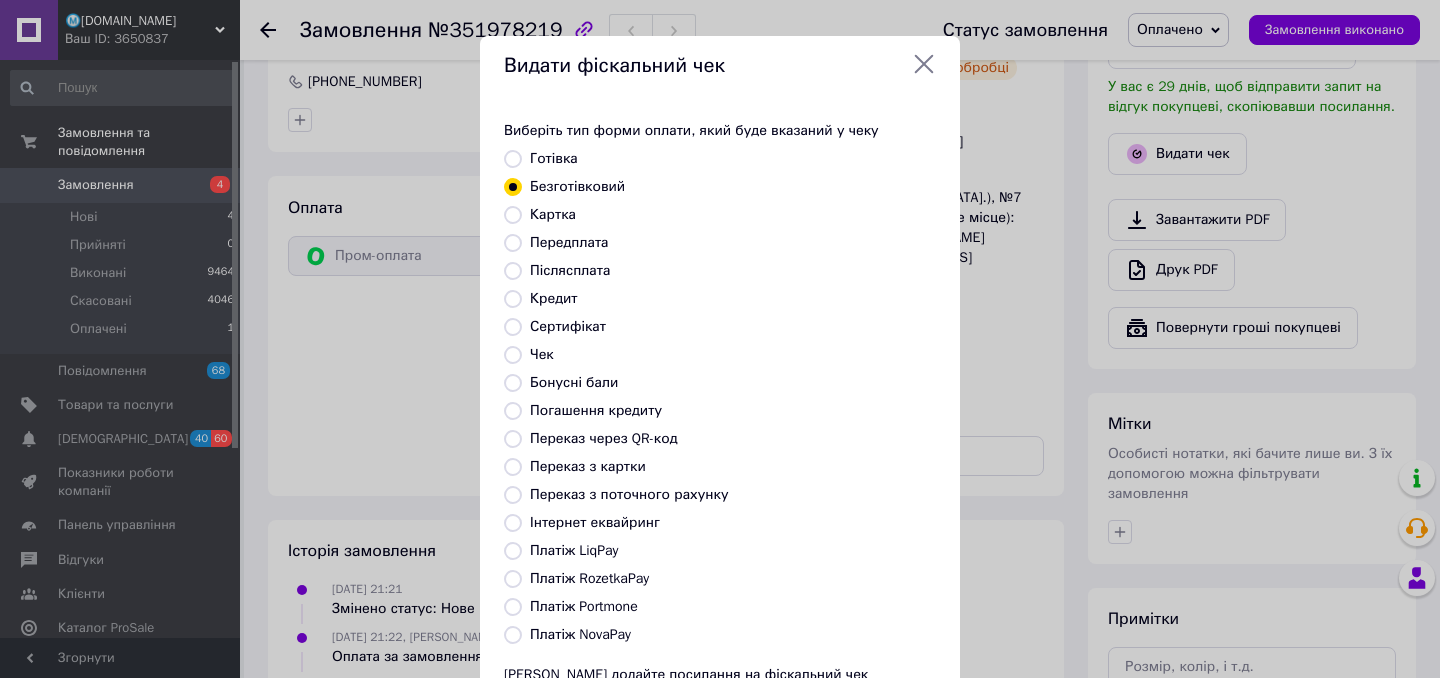 scroll, scrollTop: 181, scrollLeft: 0, axis: vertical 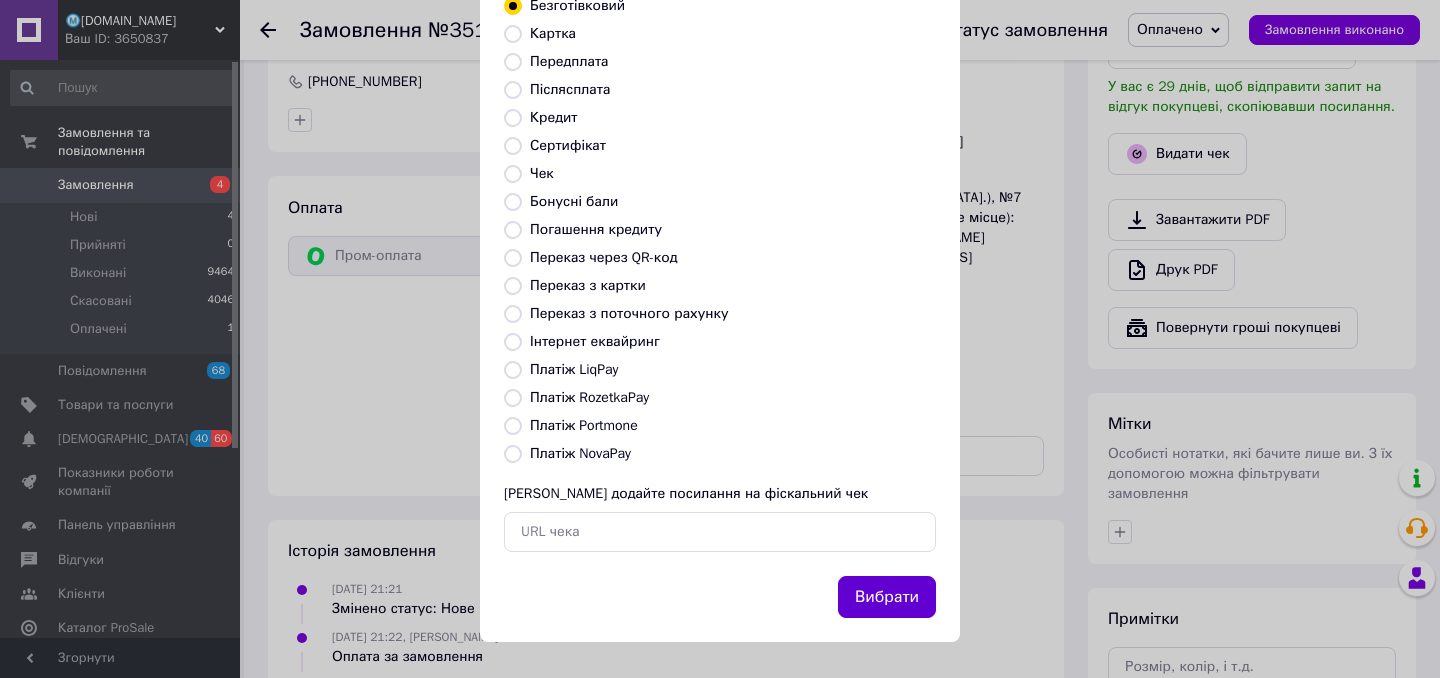 click on "Вибрати" at bounding box center [887, 597] 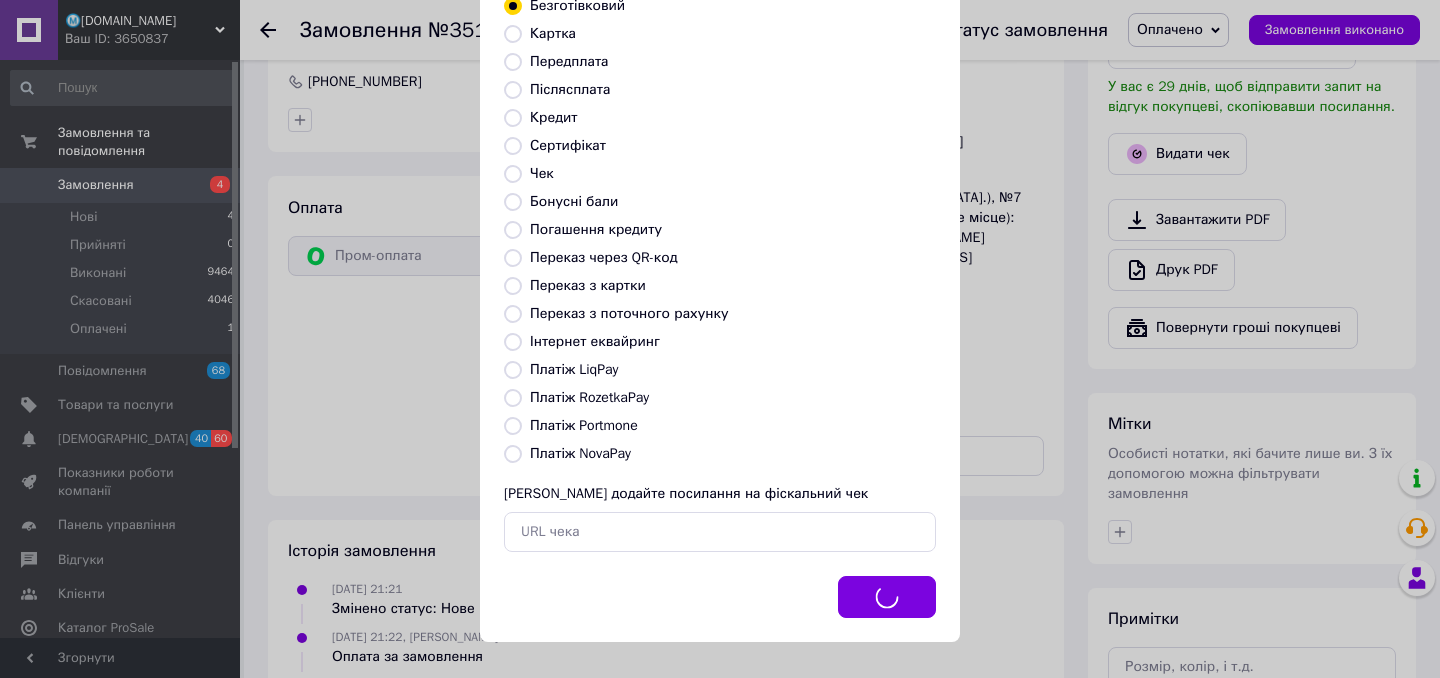 scroll, scrollTop: 0, scrollLeft: 0, axis: both 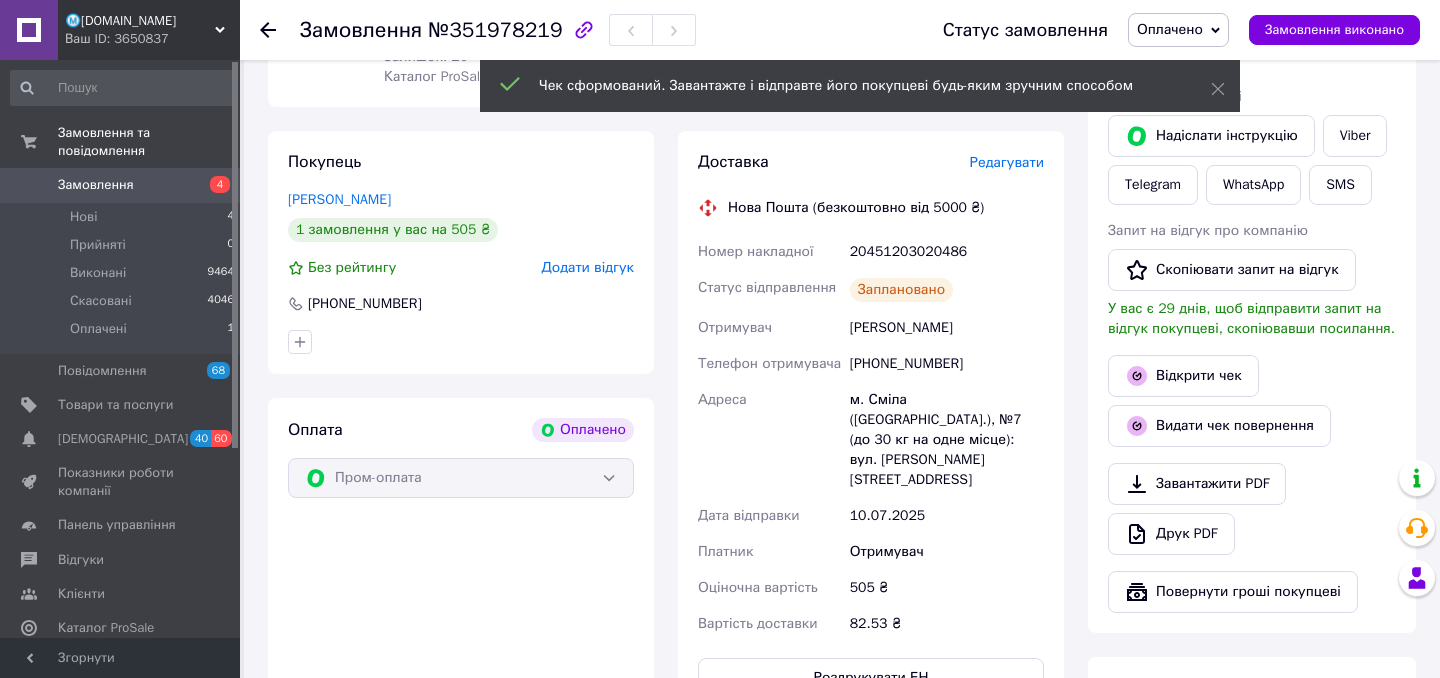 click on "Доставка Редагувати Нова Пошта (безкоштовно від 5000 ₴) Номер накладної 20451203020486 Статус відправлення Заплановано Отримувач Кулініч Руслан Телефон отримувача +380669521360 Адреса м. Сміла (Черкаська обл.), №7 (до 30 кг на одне місце): вул. Юрія Пасхаліна, 43А Дата відправки 10.07.2025 Платник Отримувач Оціночна вартість 505 ₴ Вартість доставки 82.53 ₴ Роздрукувати ЕН" at bounding box center [871, 424] 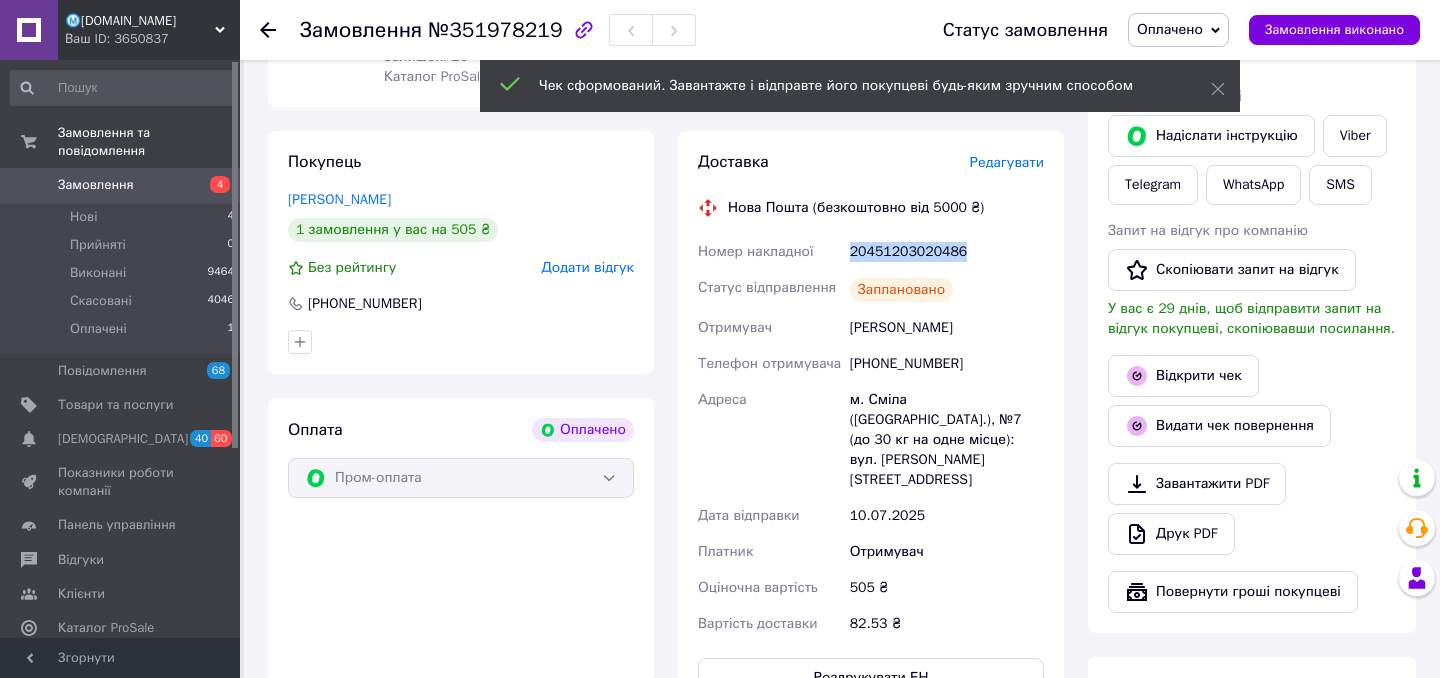 click on "20451203020486" at bounding box center [947, 252] 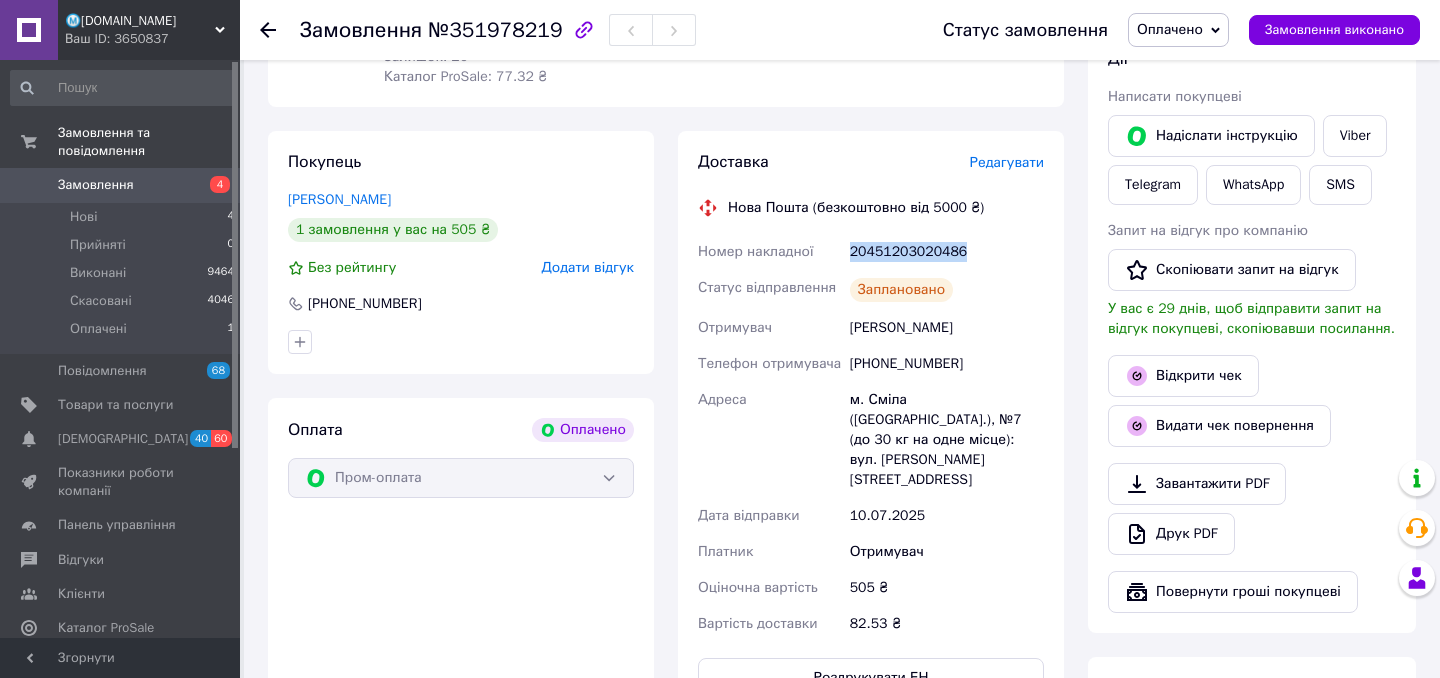 click on "Оплачено" at bounding box center (1170, 29) 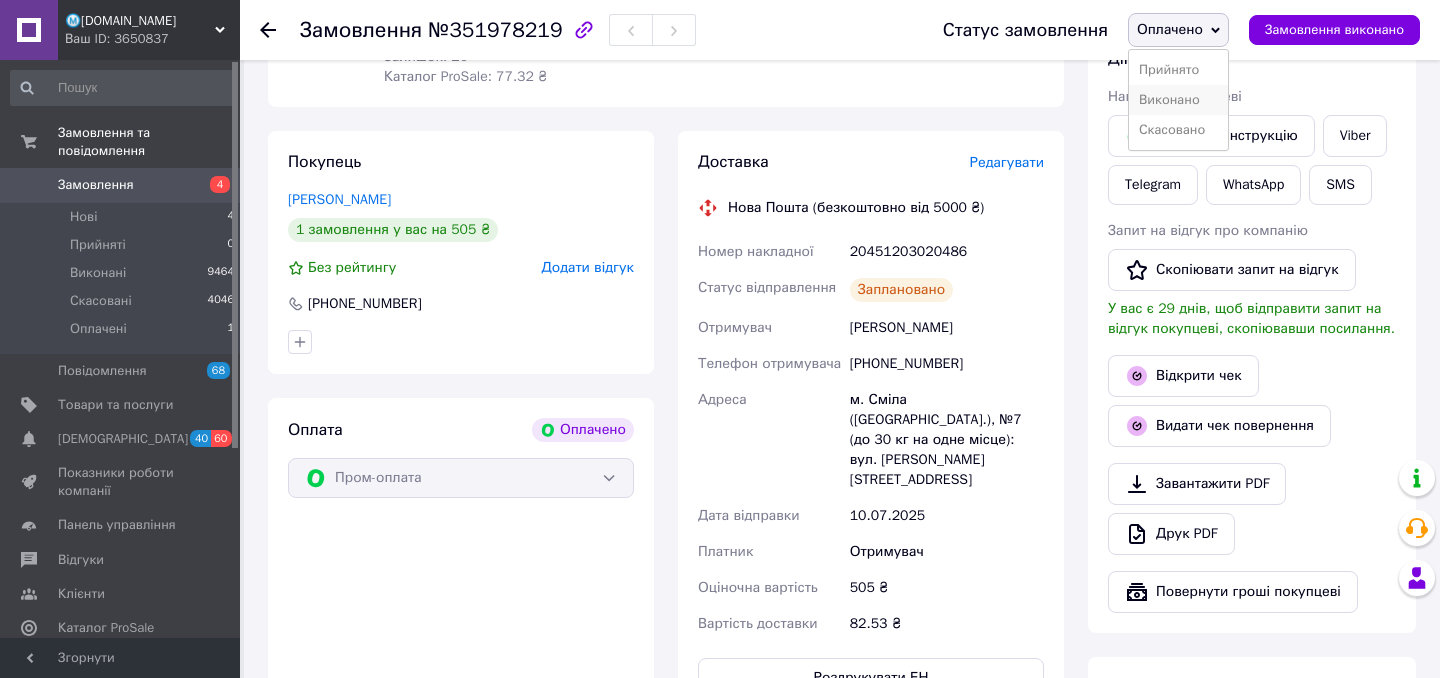 click on "Виконано" at bounding box center [1178, 100] 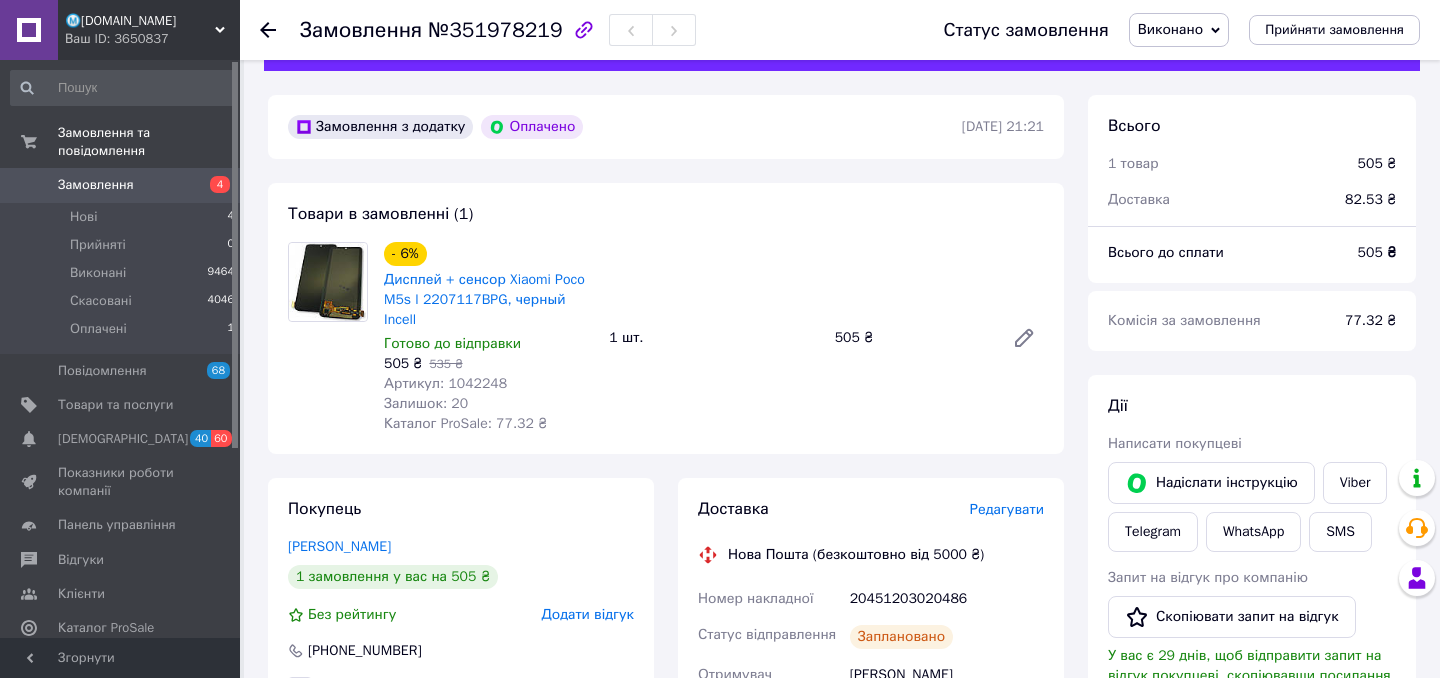 scroll, scrollTop: 35, scrollLeft: 0, axis: vertical 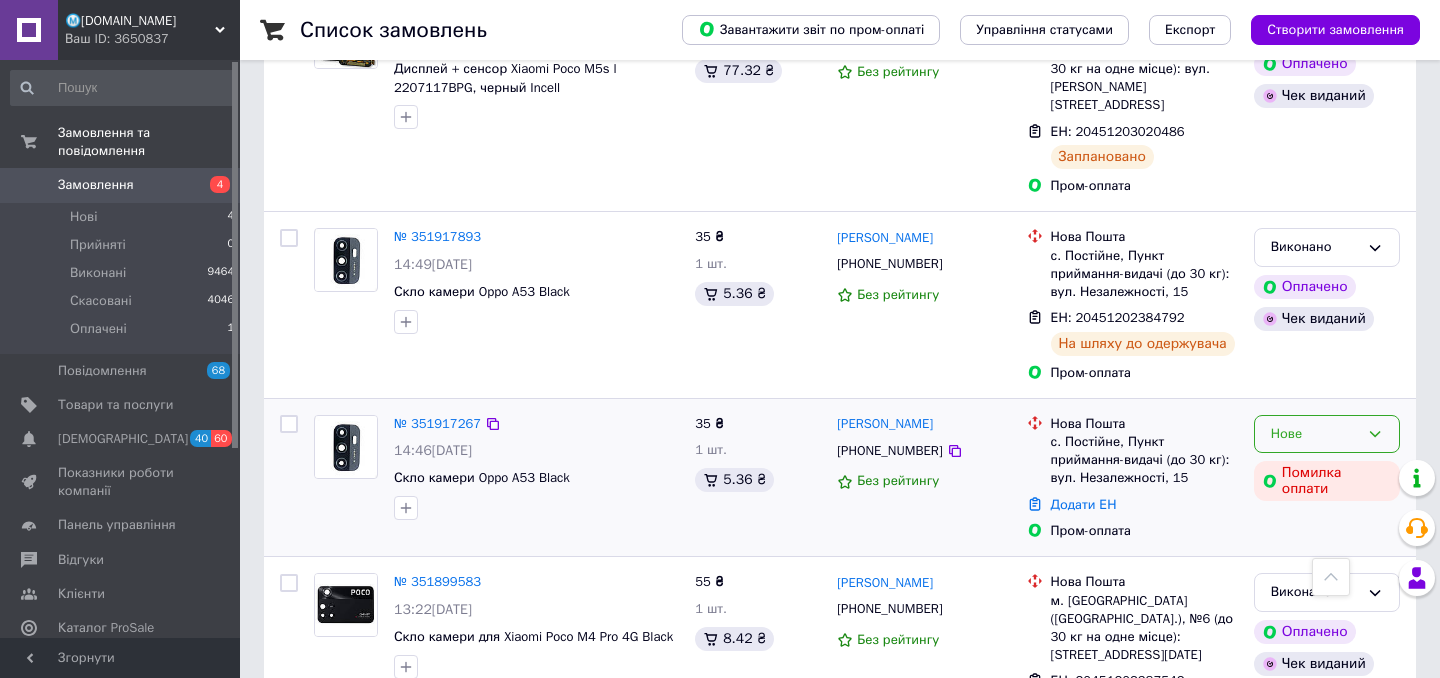 click on "Нове" at bounding box center (1315, 434) 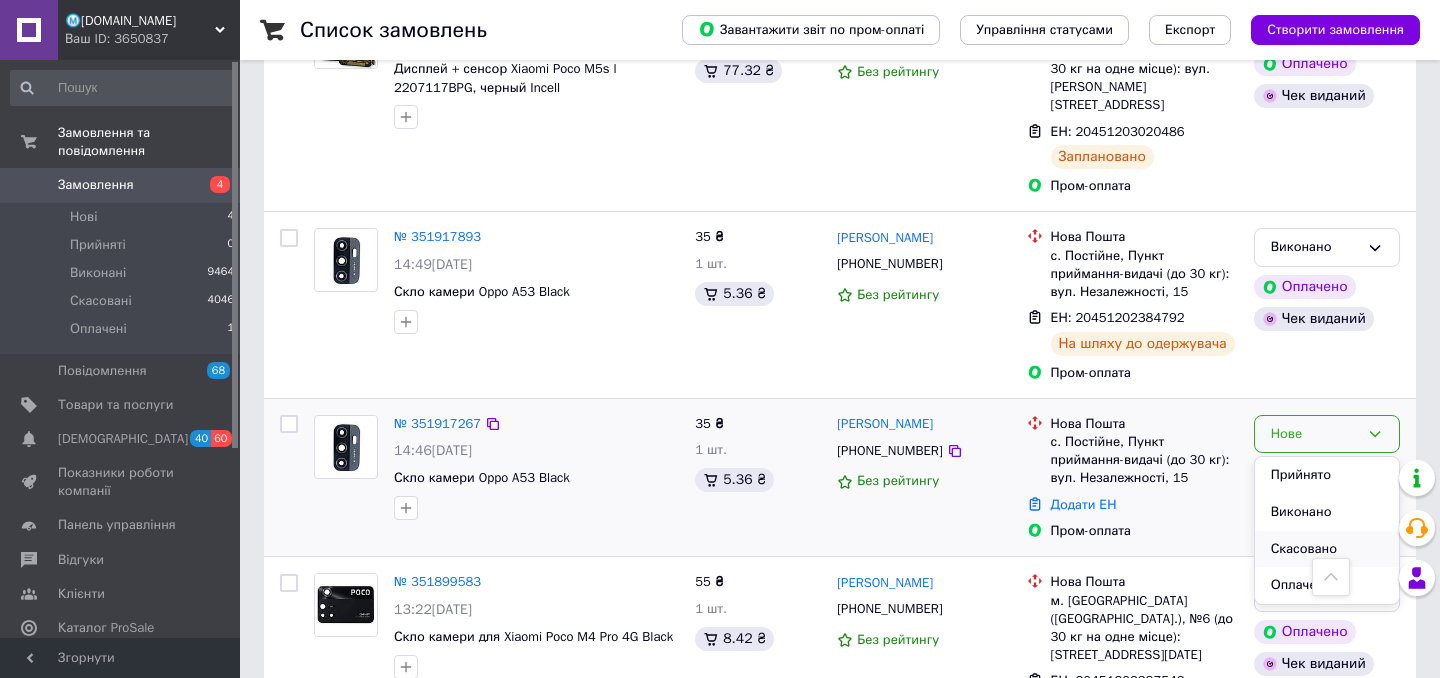 click on "Скасовано" at bounding box center [1327, 549] 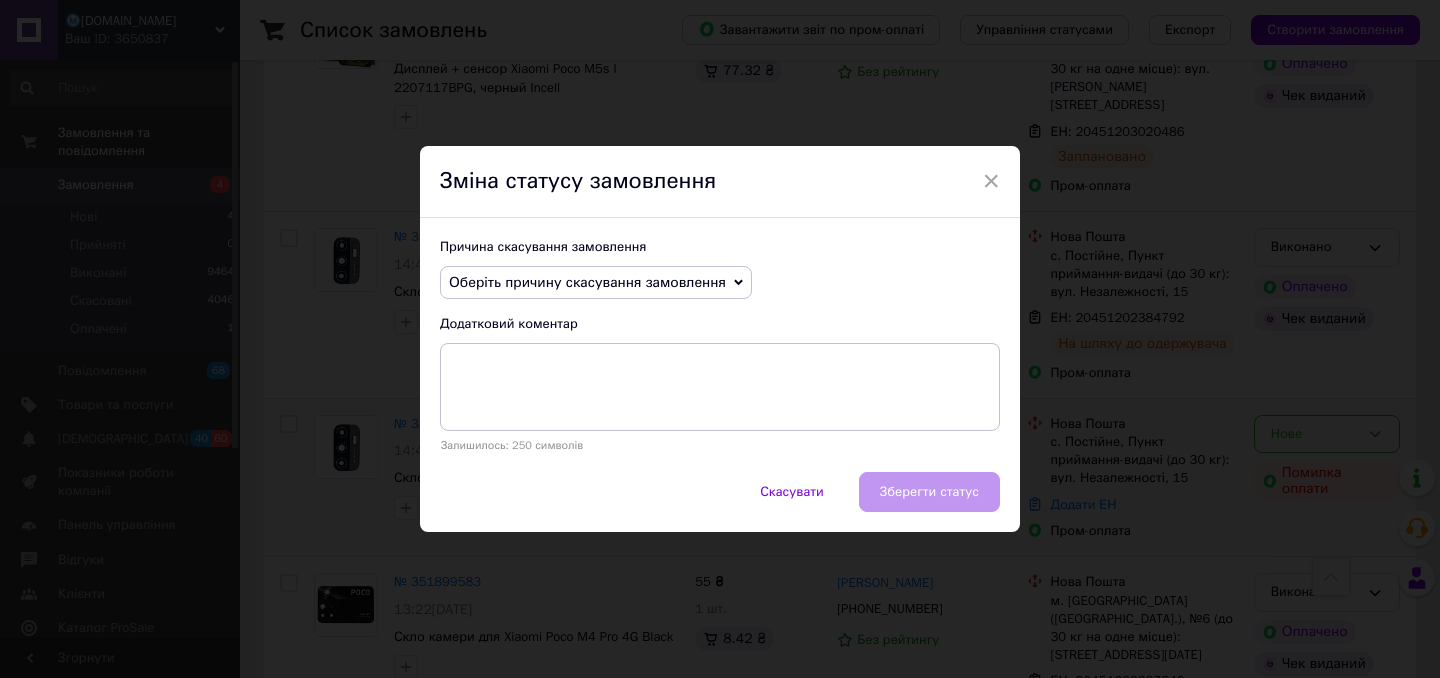 click on "Оберіть причину скасування замовлення" at bounding box center (587, 282) 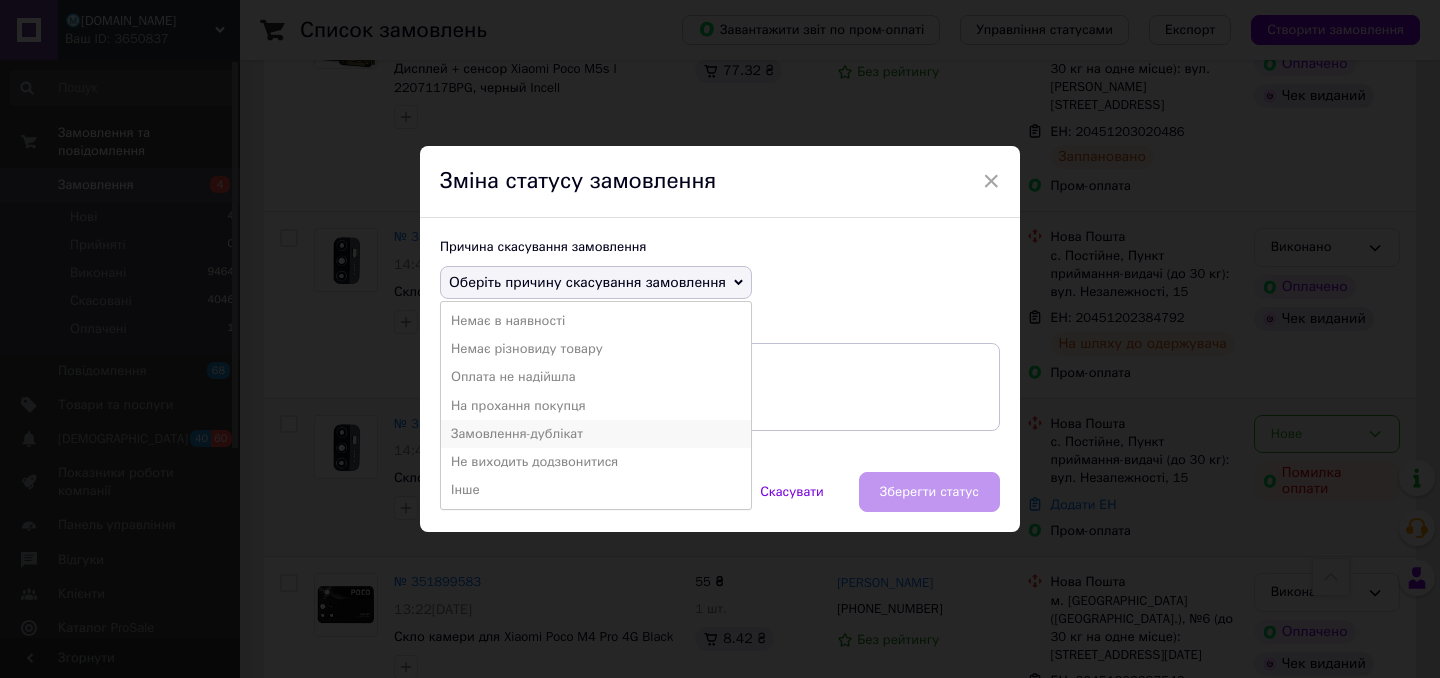 click on "Замовлення-дублікат" at bounding box center (596, 434) 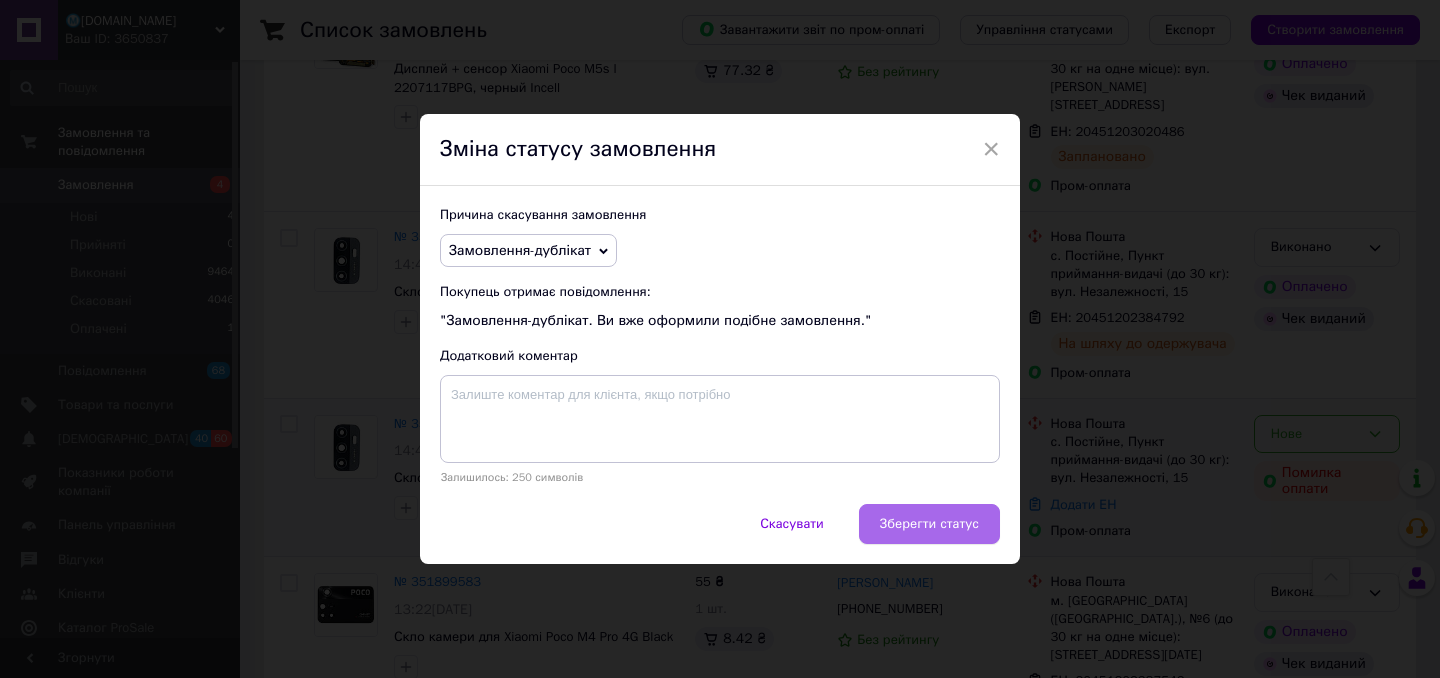 click on "Зберегти статус" at bounding box center [929, 524] 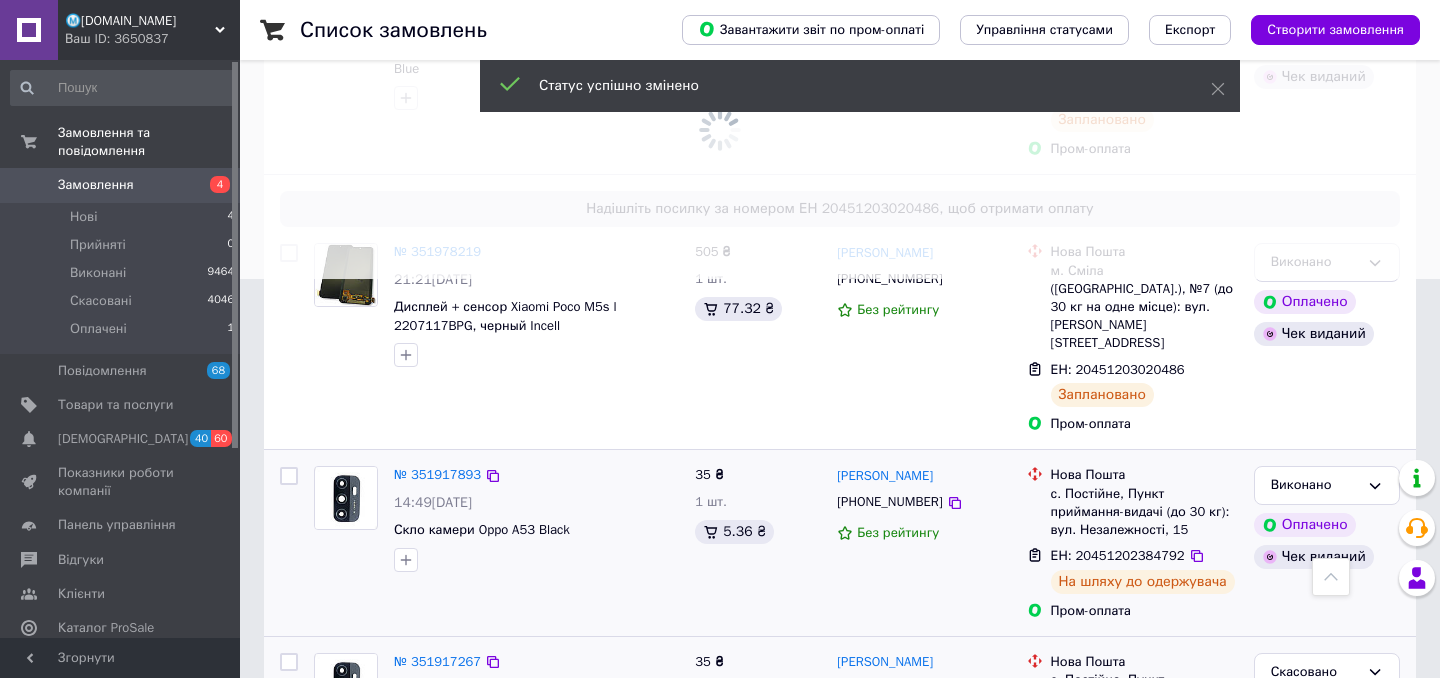 scroll, scrollTop: 0, scrollLeft: 0, axis: both 